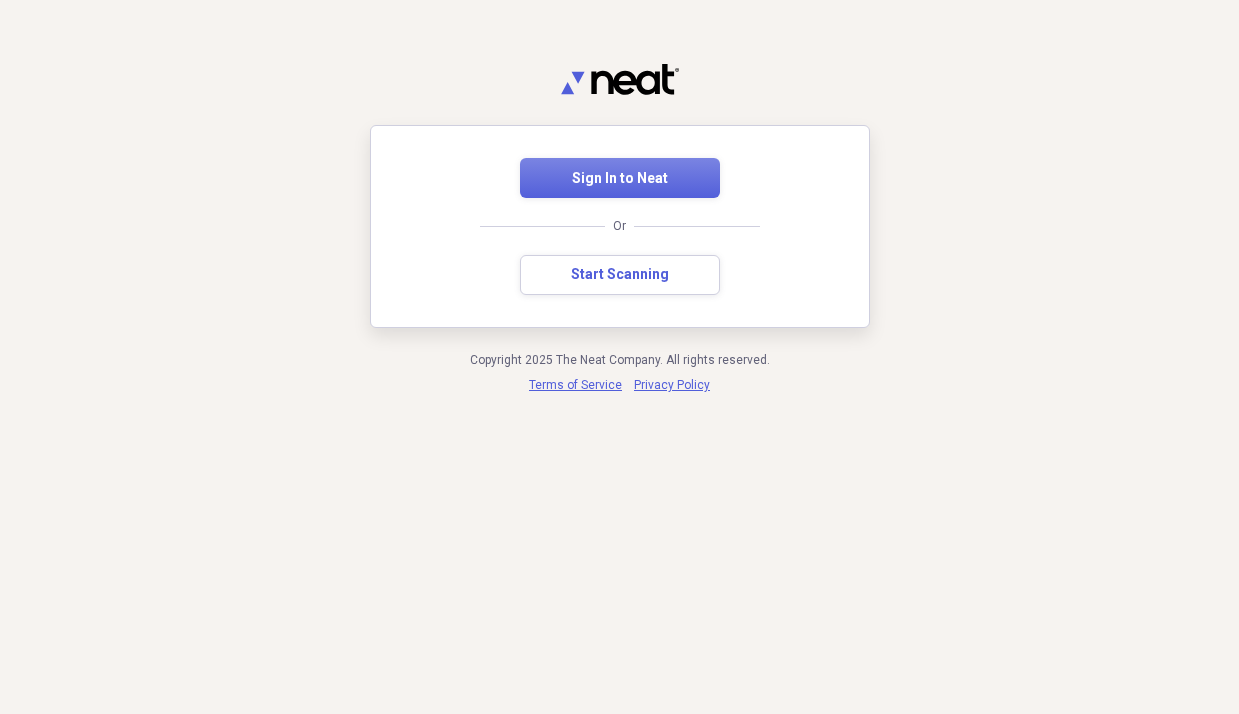 scroll, scrollTop: 0, scrollLeft: 0, axis: both 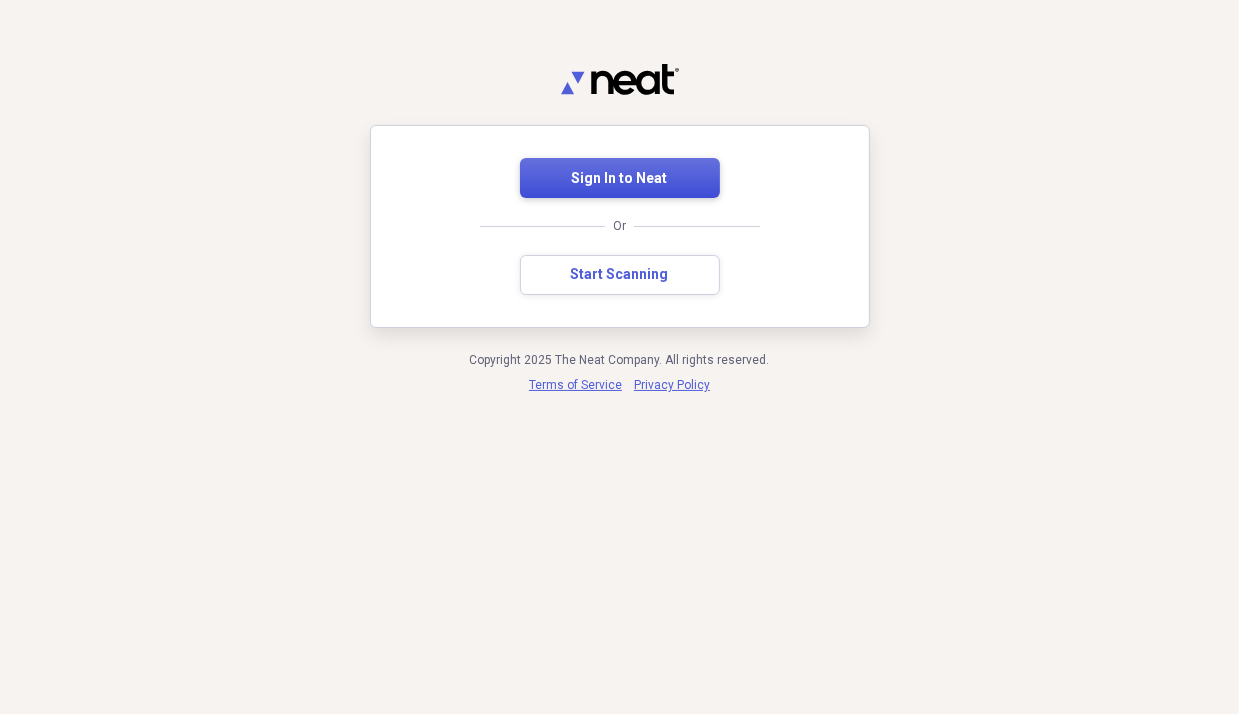 click on "Sign In to Neat" at bounding box center (620, 178) 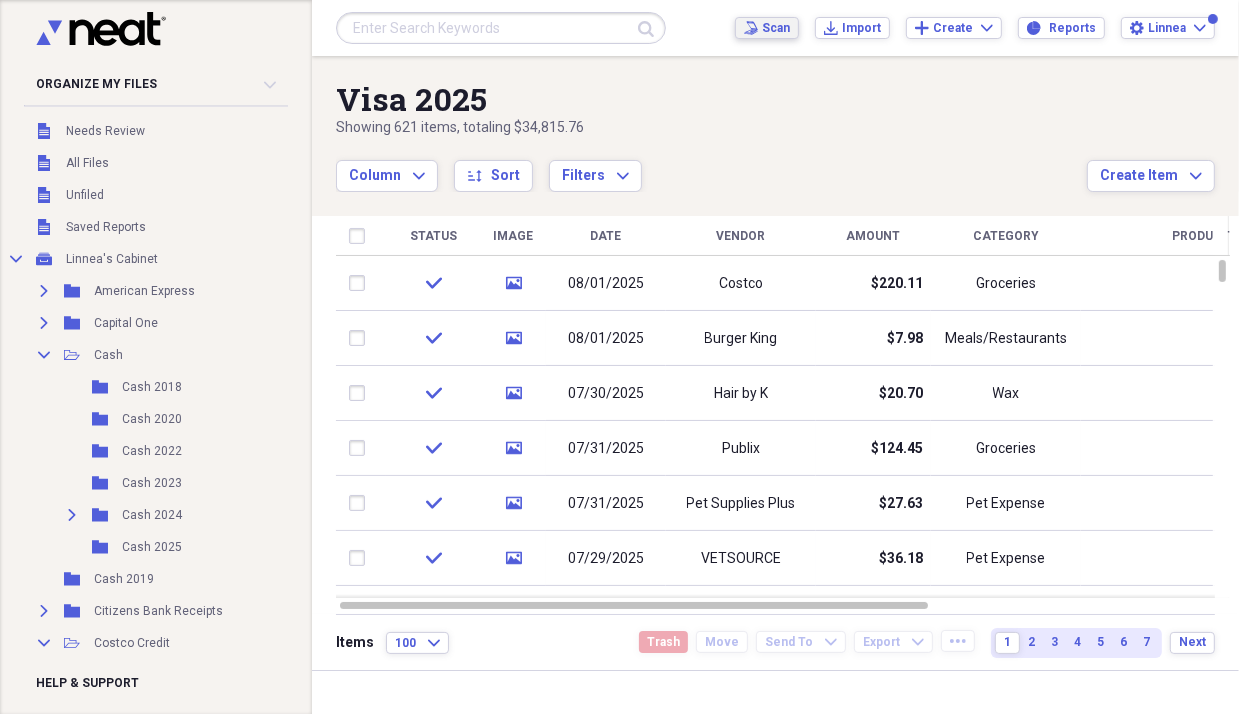 click on "Scan" at bounding box center [776, 28] 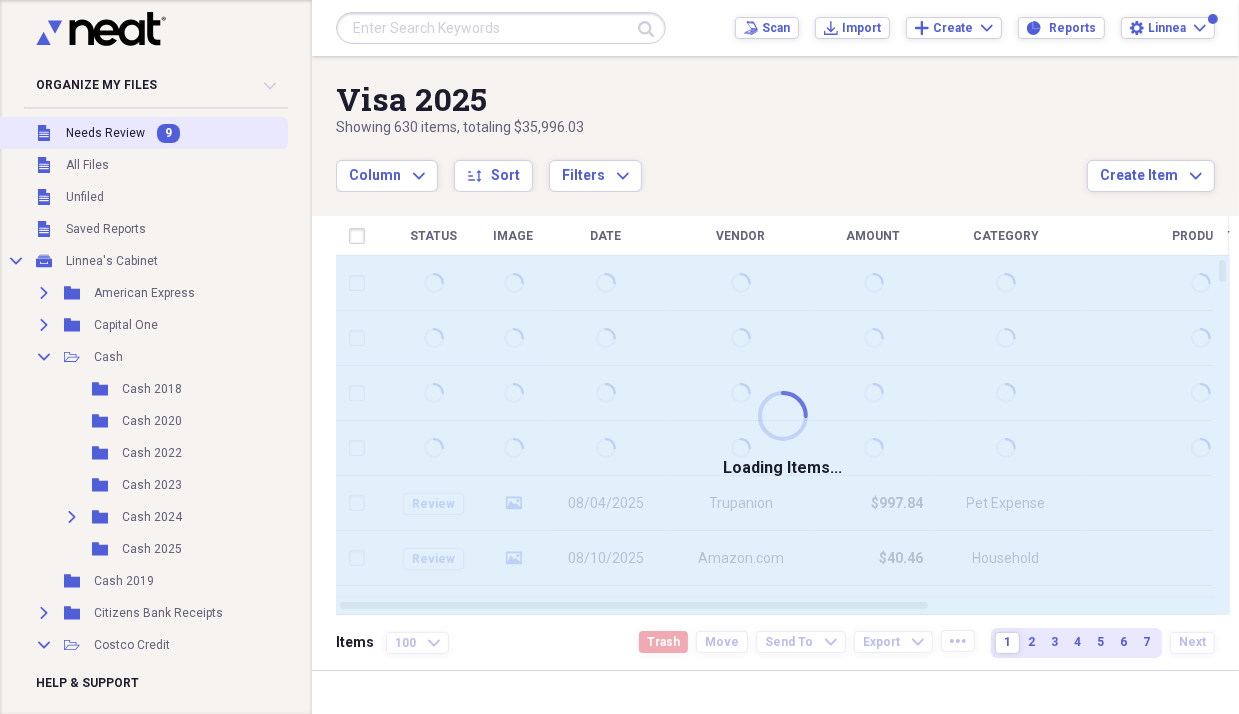click on "Needs Review" at bounding box center (105, 133) 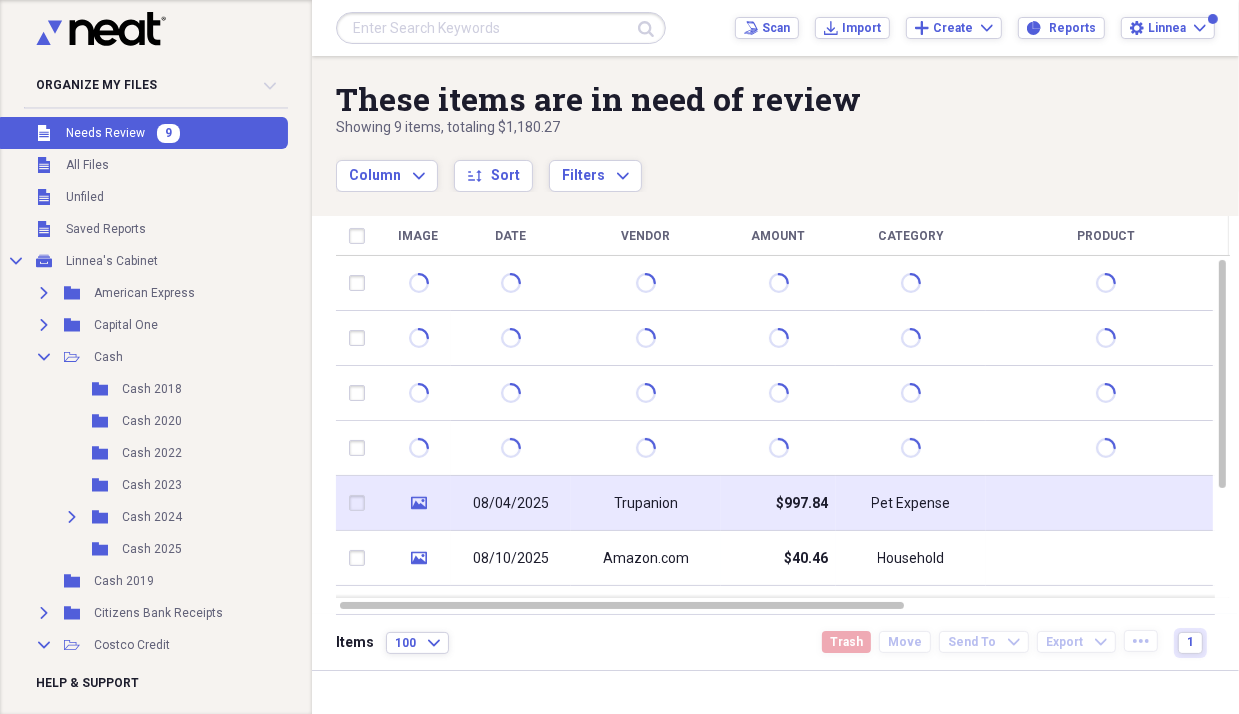 click on "Trupanion" at bounding box center (646, 503) 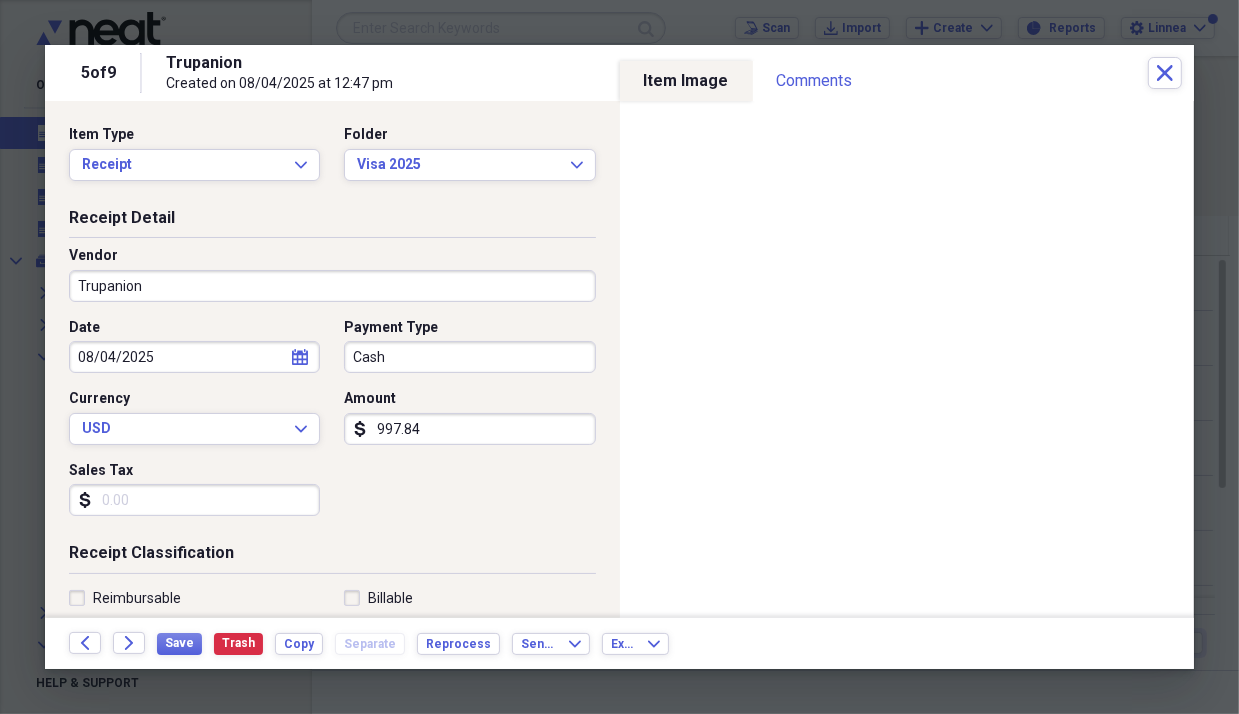 click on "Cash" at bounding box center [469, 357] 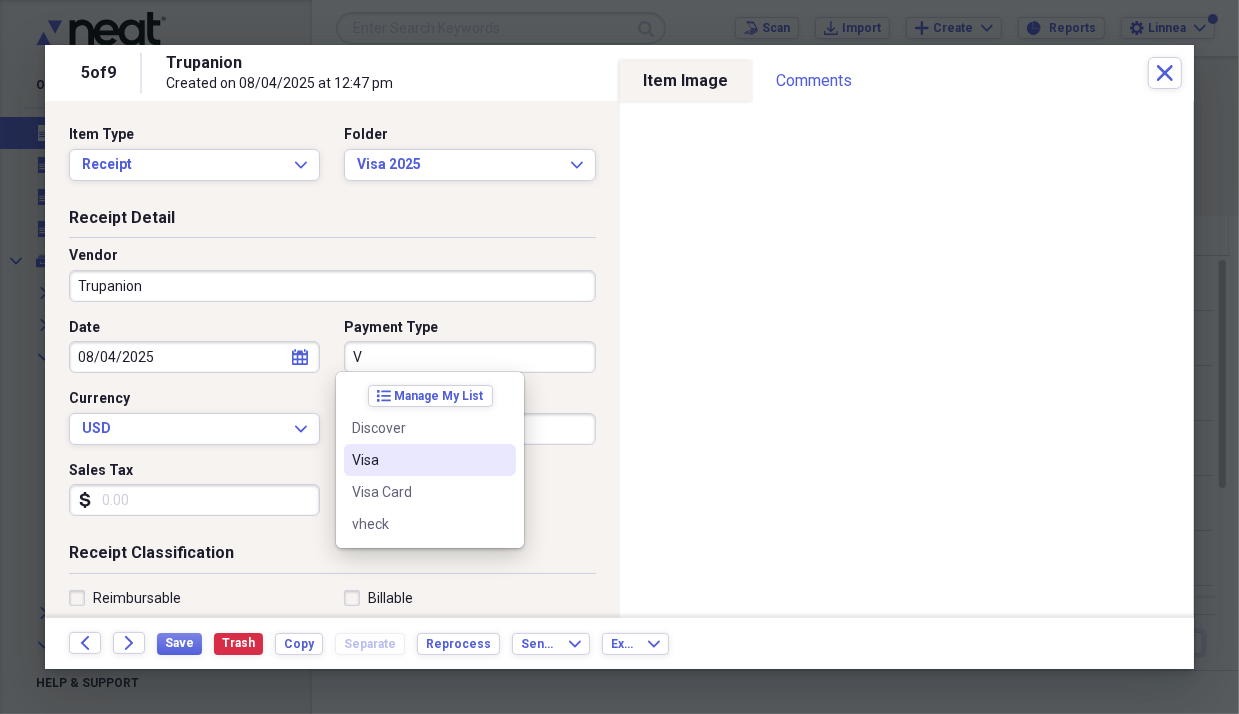 click on "Visa" at bounding box center [430, 460] 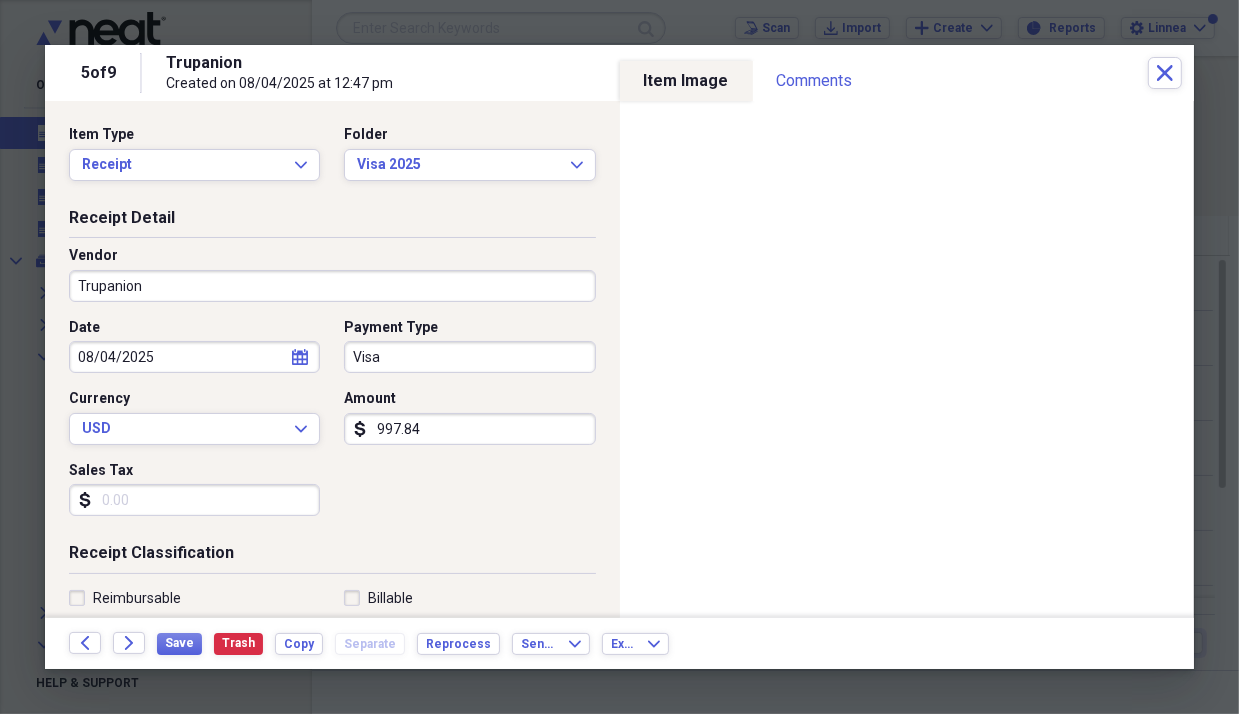 click on "997.84" at bounding box center (469, 429) 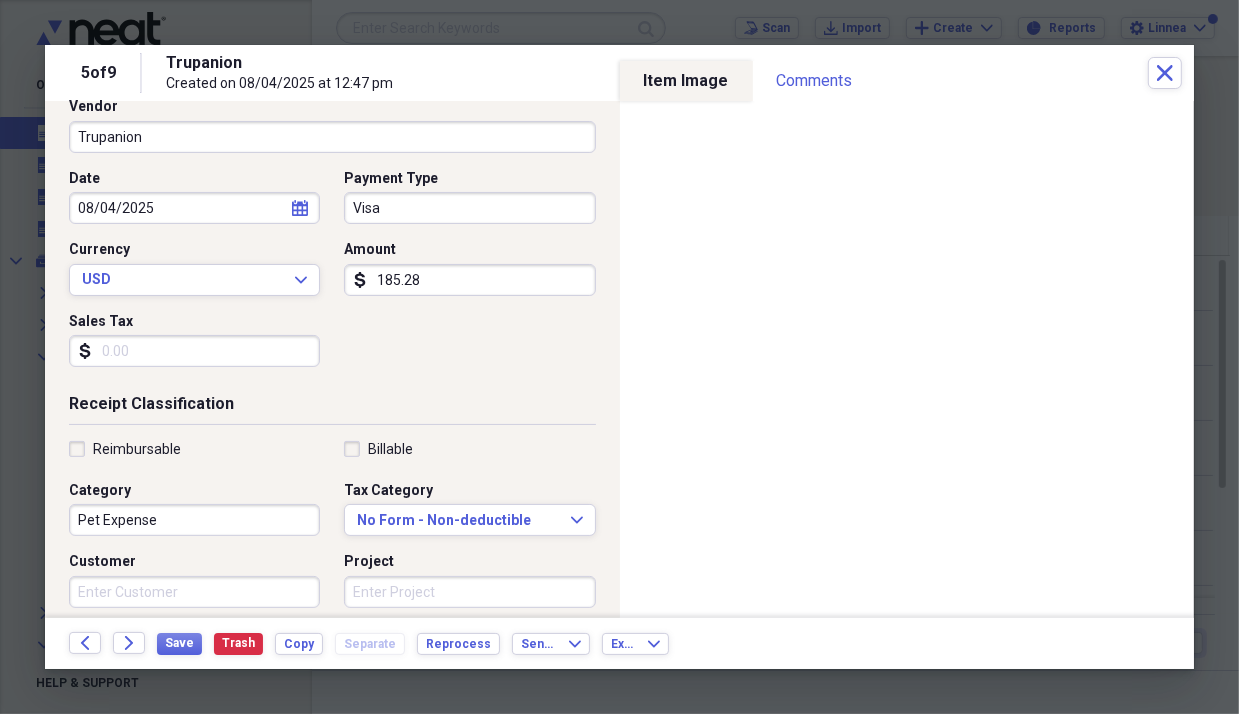 scroll, scrollTop: 151, scrollLeft: 0, axis: vertical 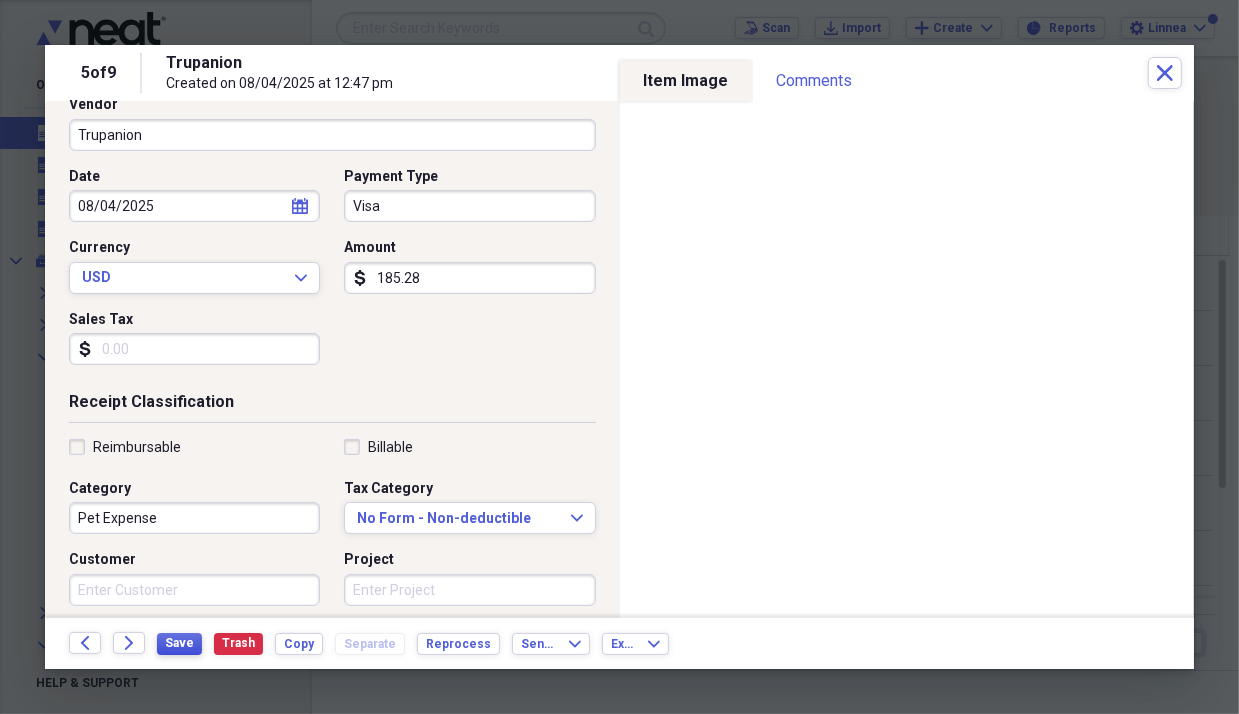 type on "185.28" 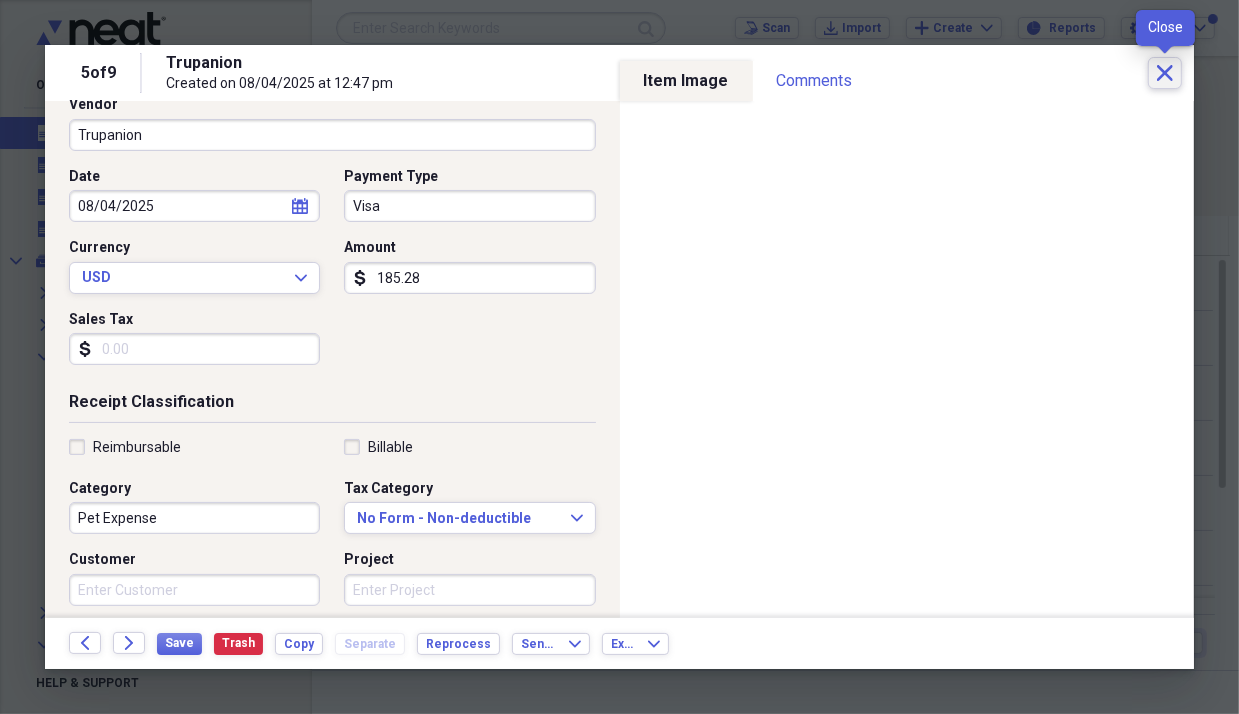 click on "Close" 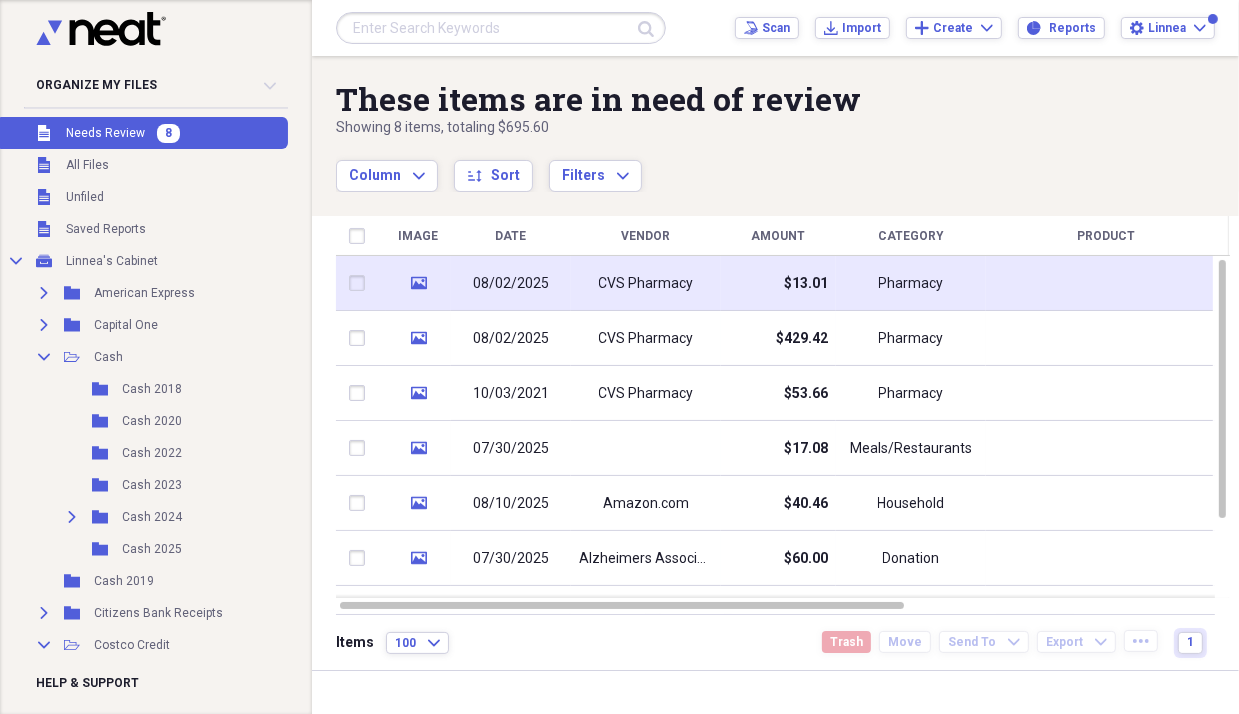 click on "CVS Pharmacy" at bounding box center (646, 283) 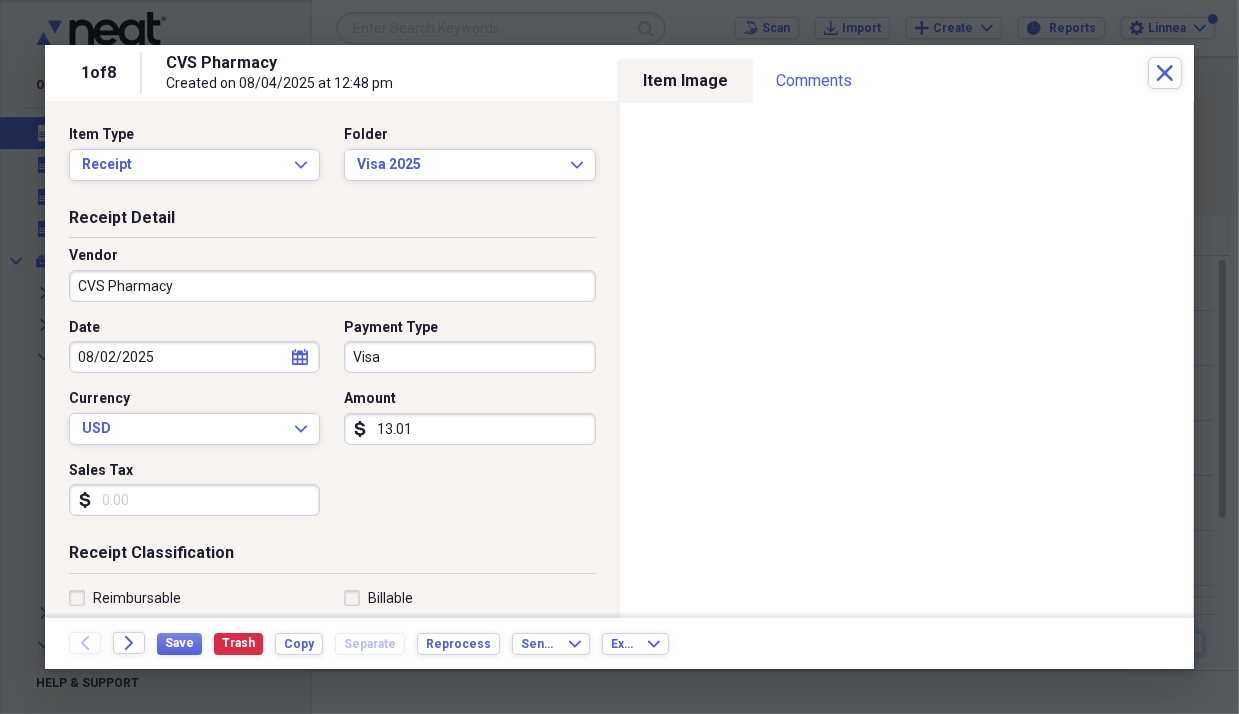 click on "Sales Tax" at bounding box center (194, 500) 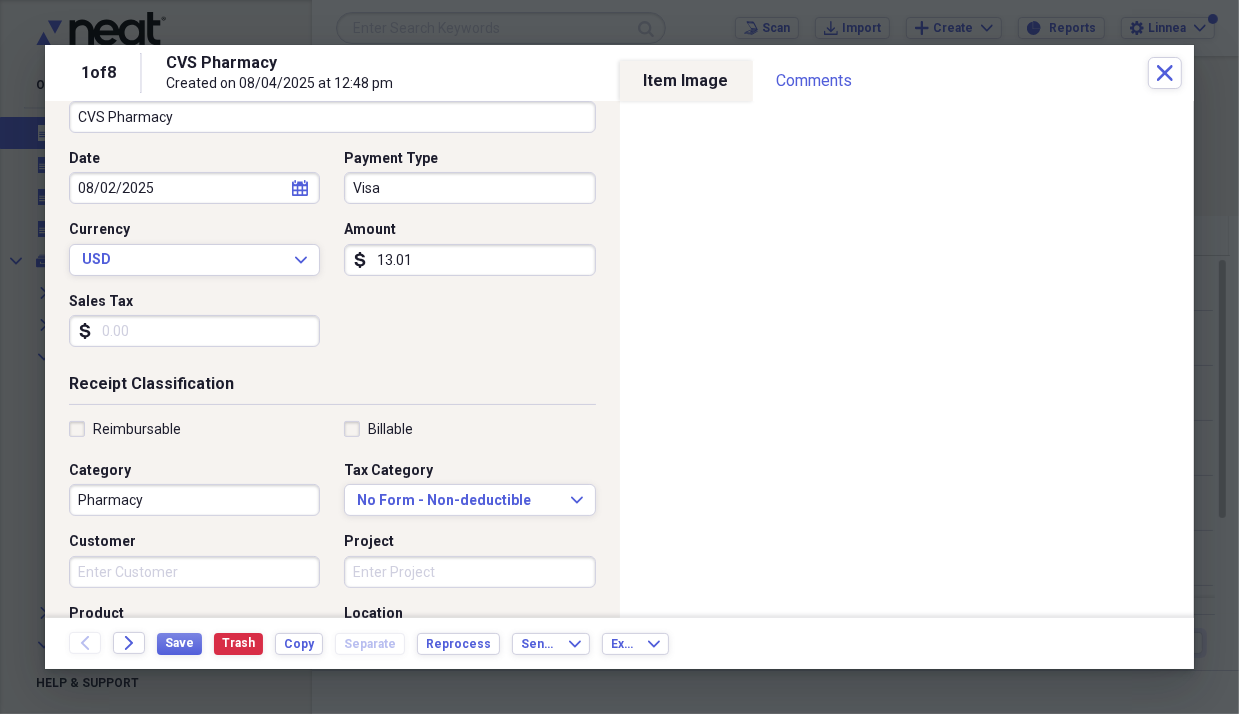 scroll, scrollTop: 172, scrollLeft: 0, axis: vertical 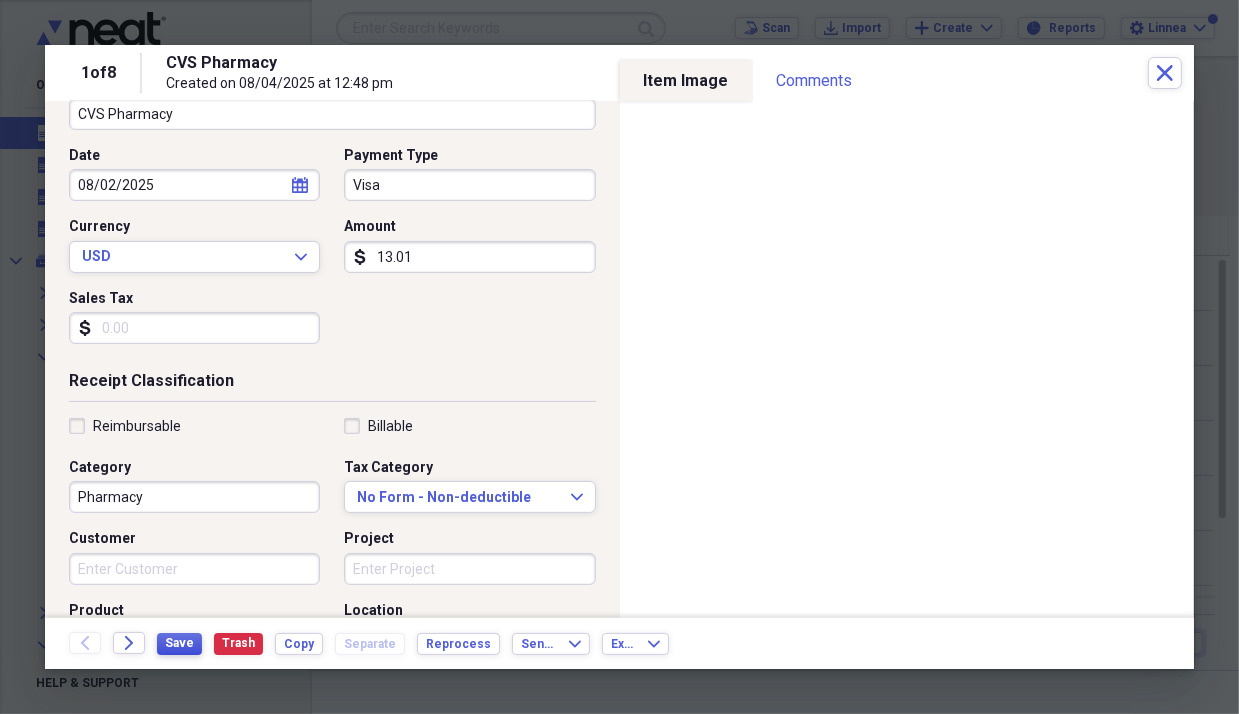click on "Save" at bounding box center [179, 643] 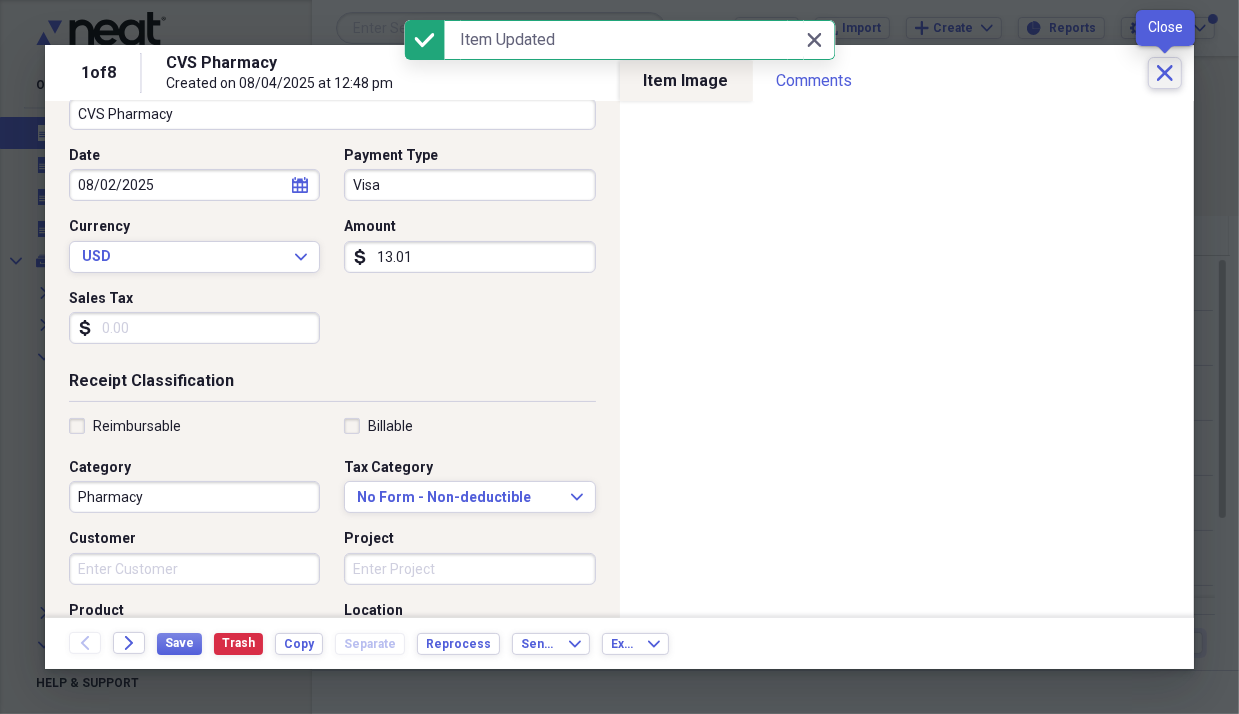 click on "Close" 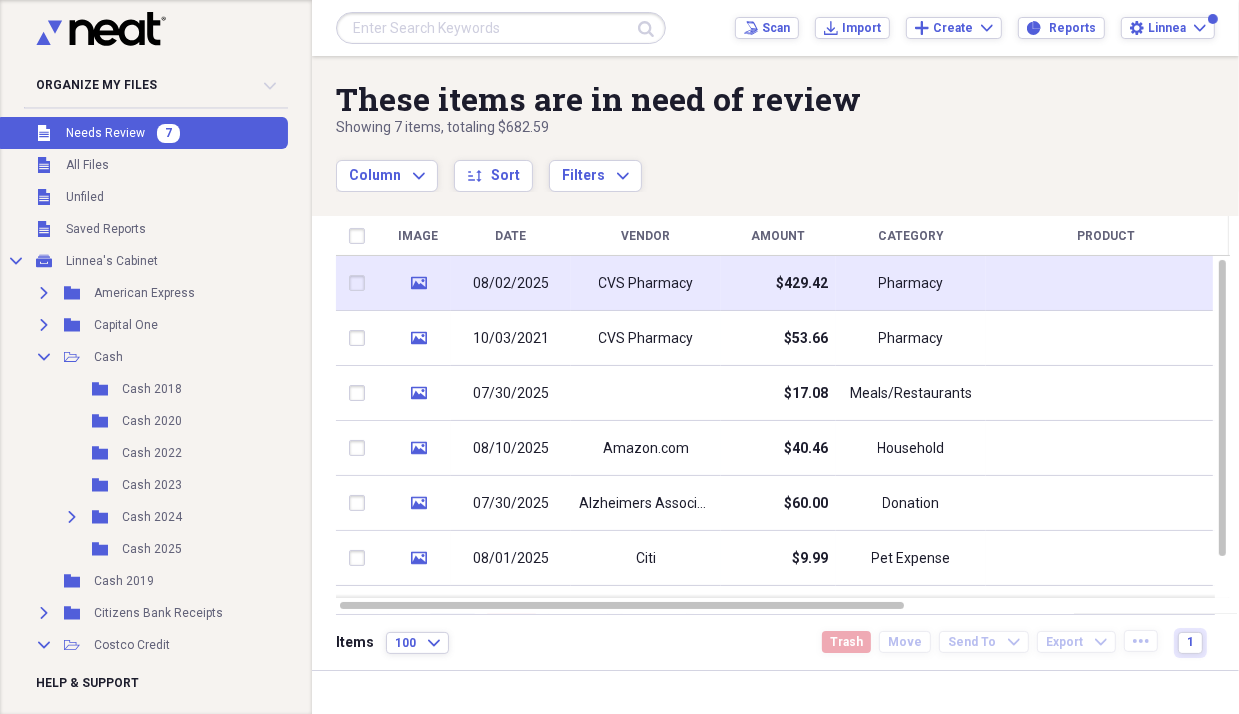 click on "CVS Pharmacy" at bounding box center [646, 283] 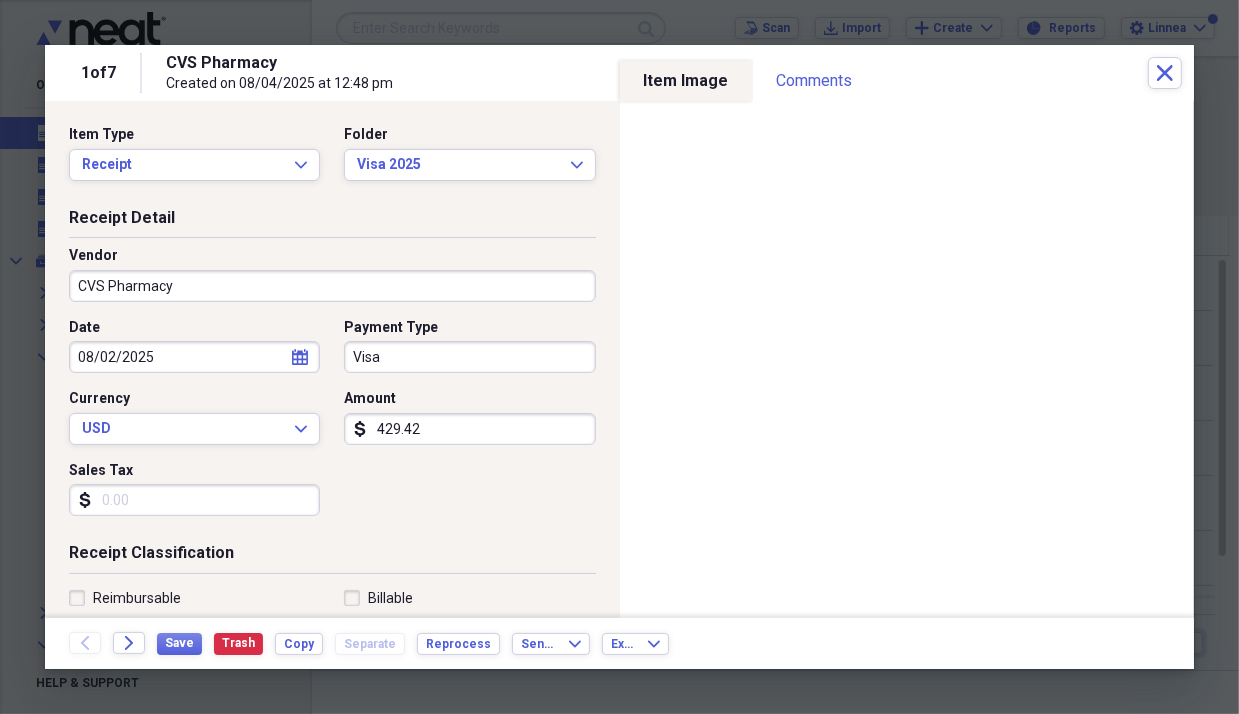 click on "429.42" at bounding box center [469, 429] 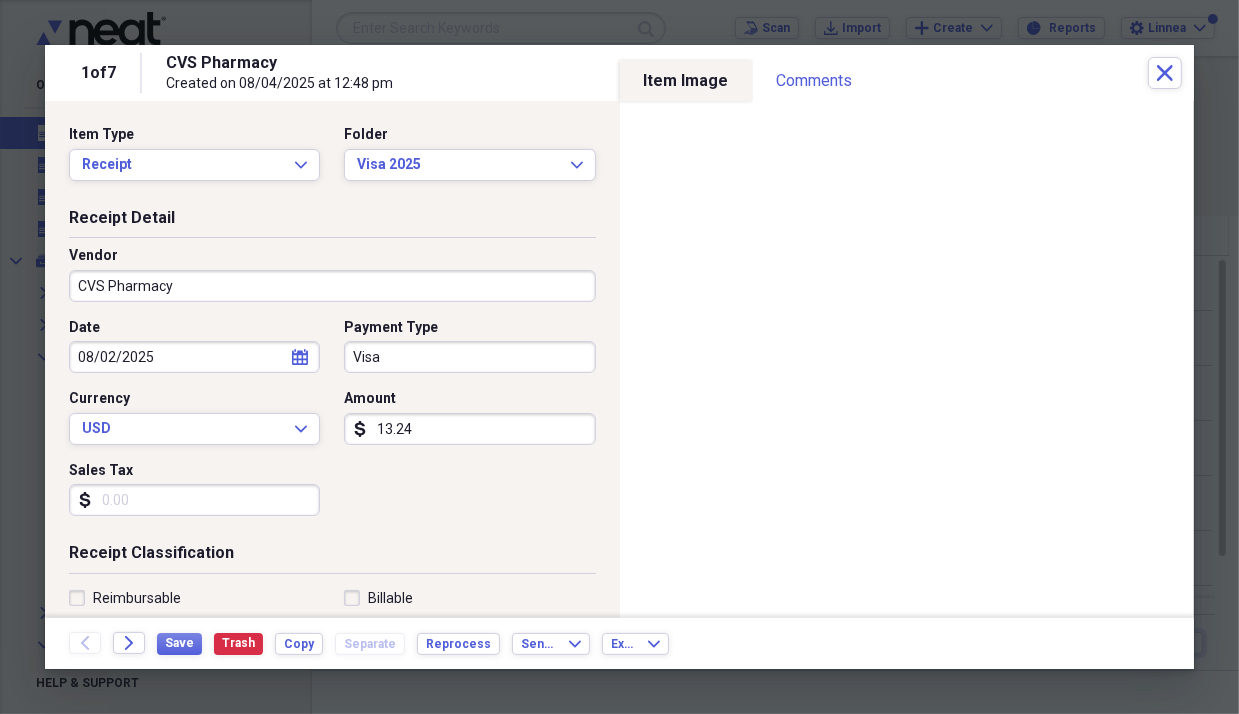type on "13.24" 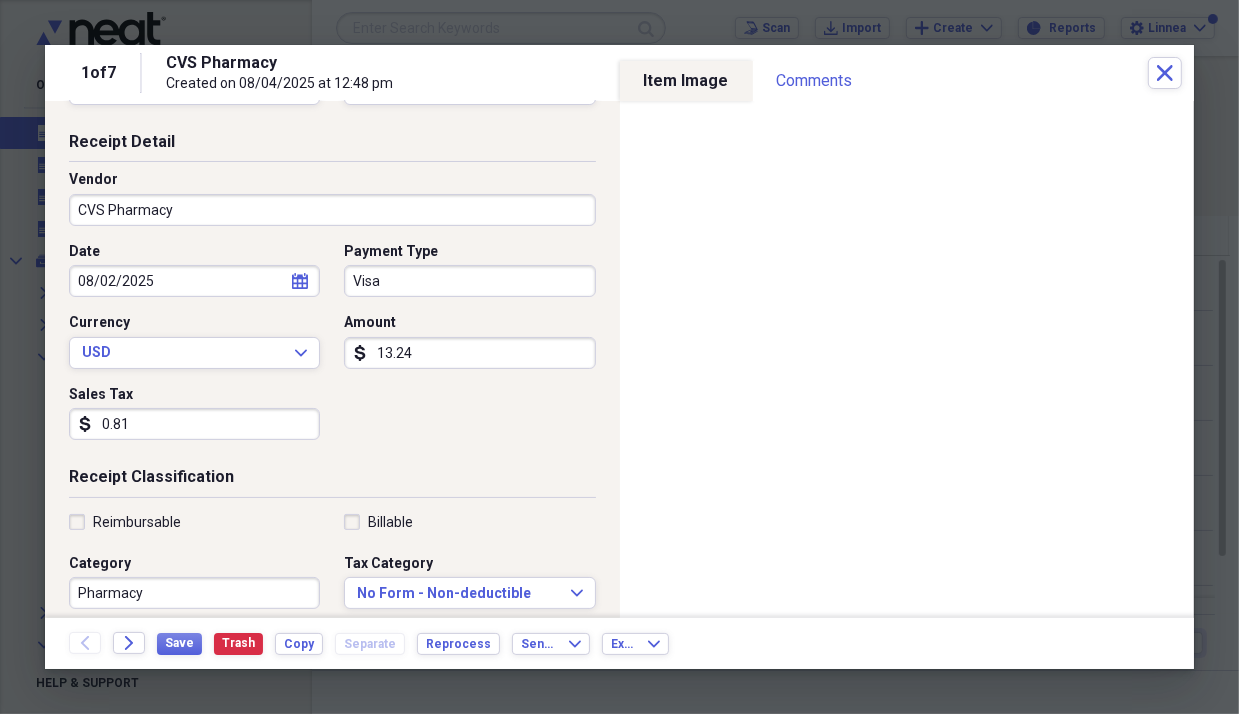 scroll, scrollTop: 168, scrollLeft: 0, axis: vertical 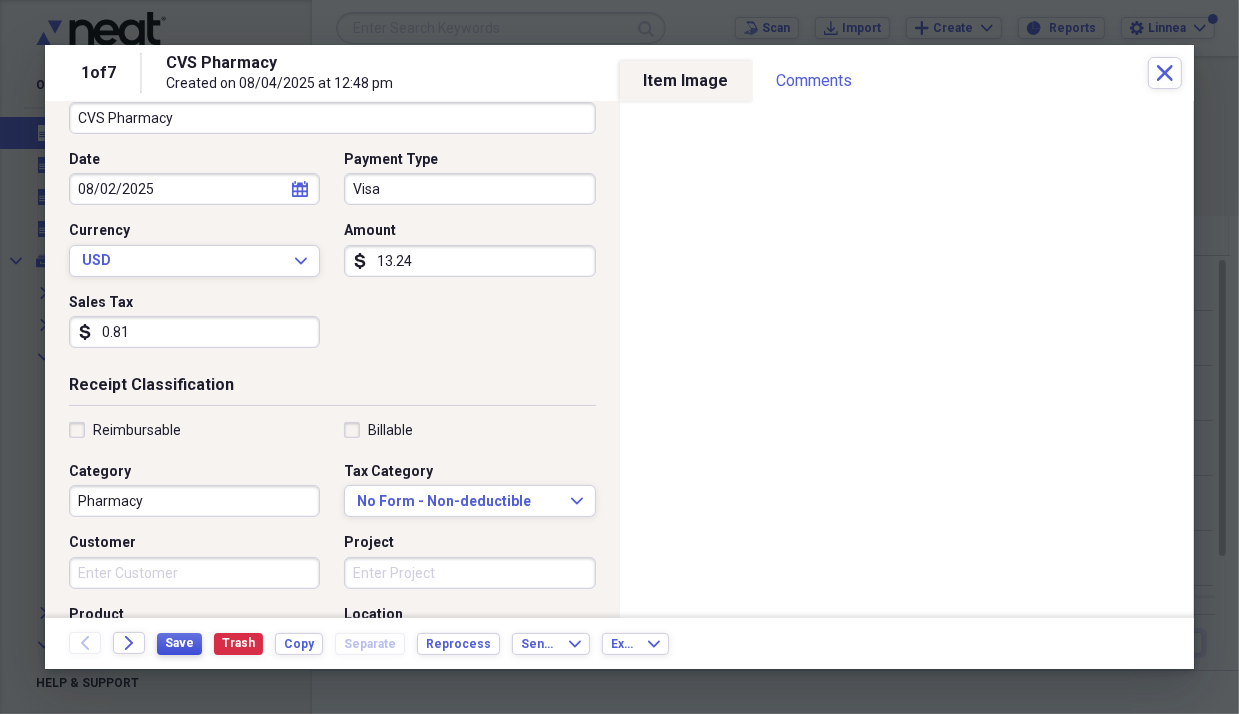 type on "0.81" 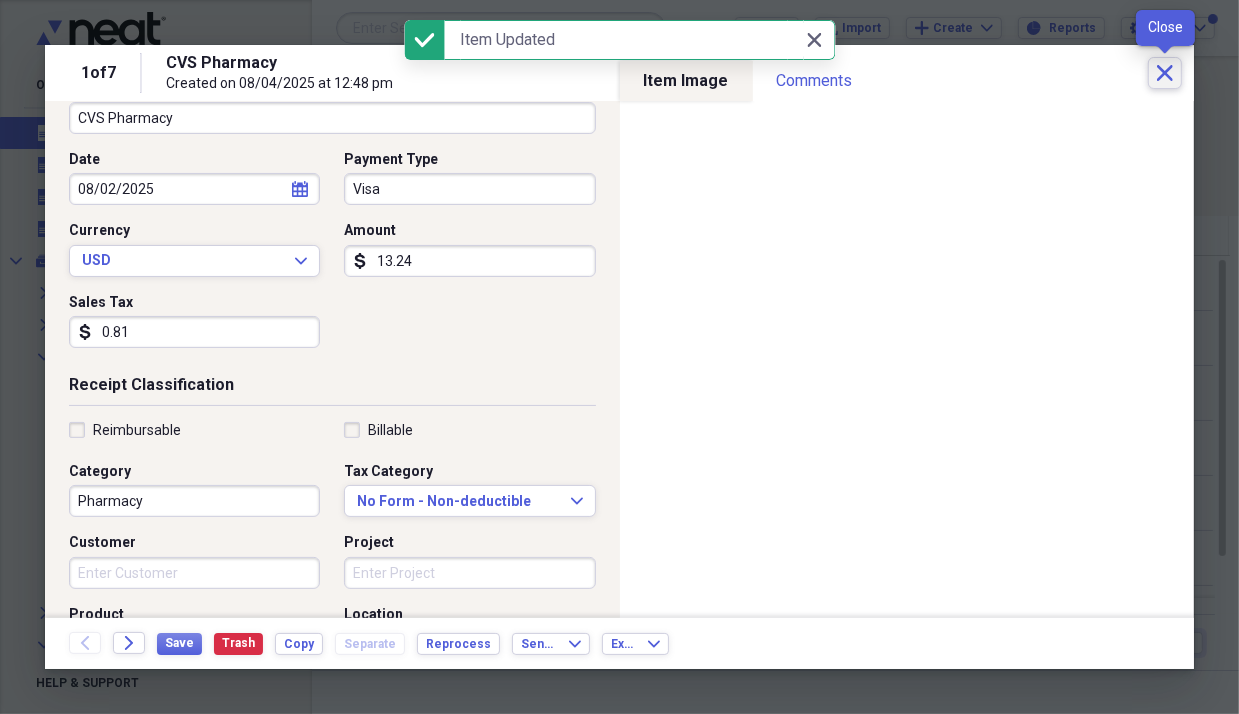 click on "Close" 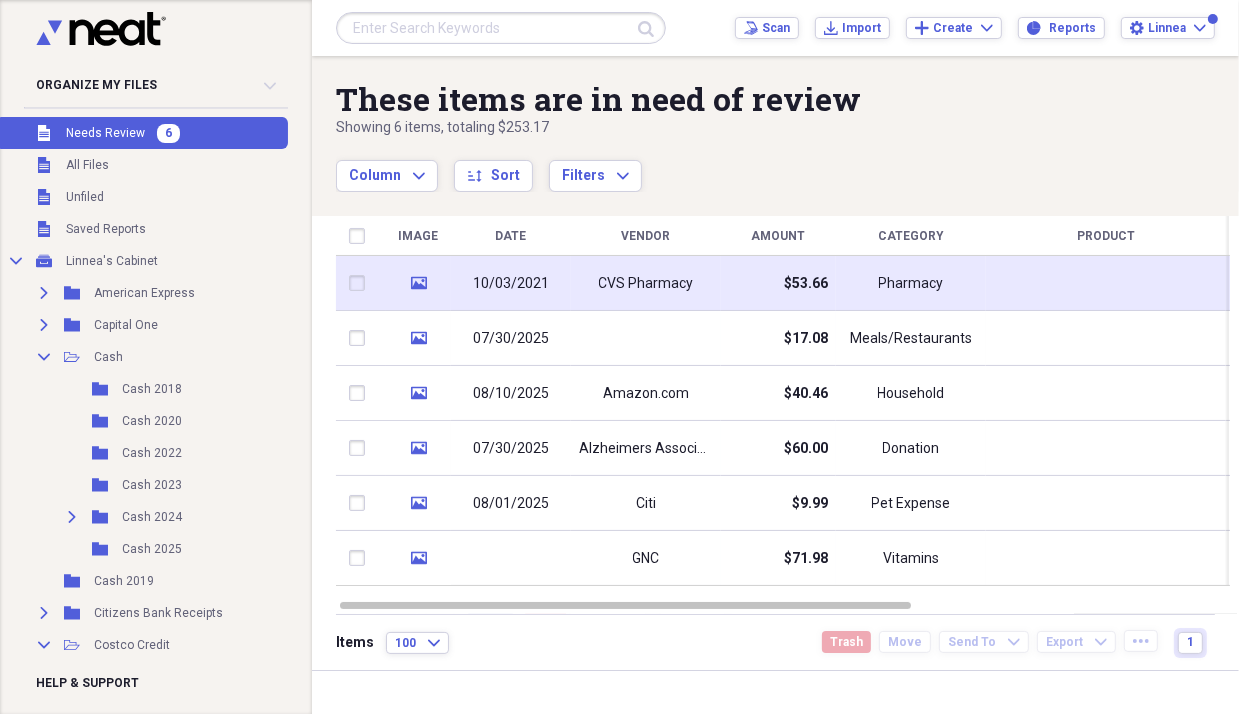 click on "$53.66" at bounding box center [778, 283] 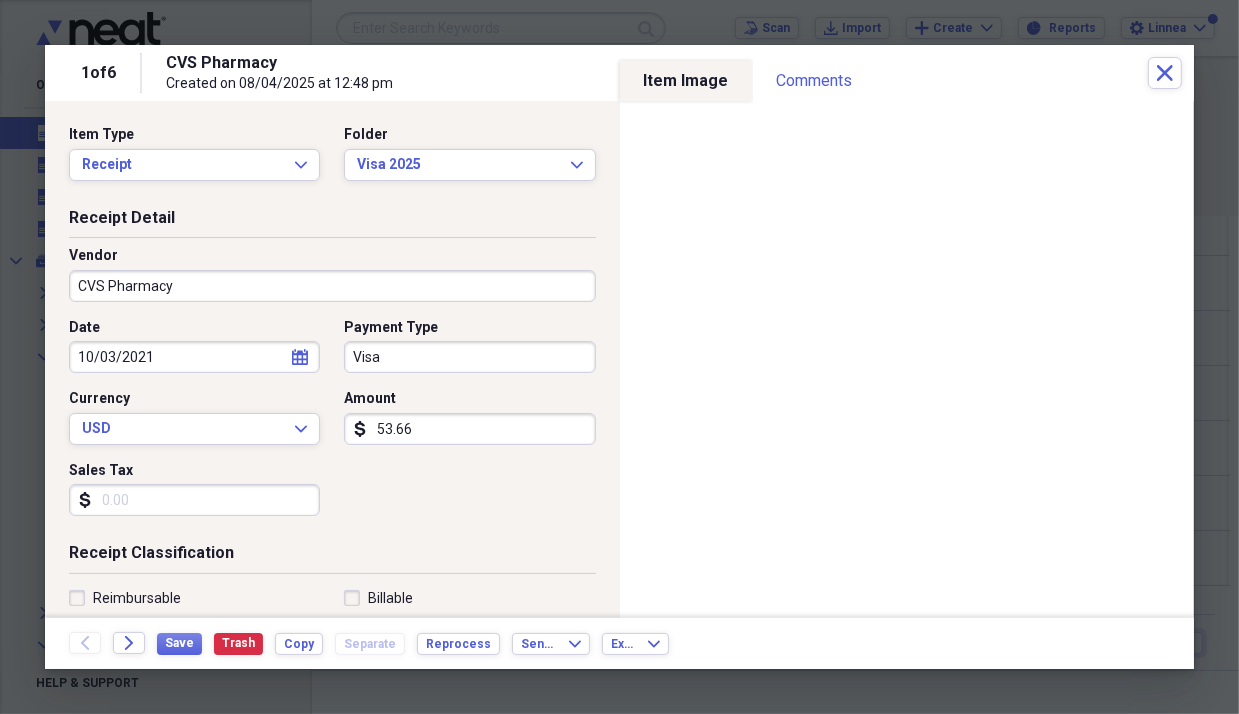 click on "10/03/2021" at bounding box center [194, 357] 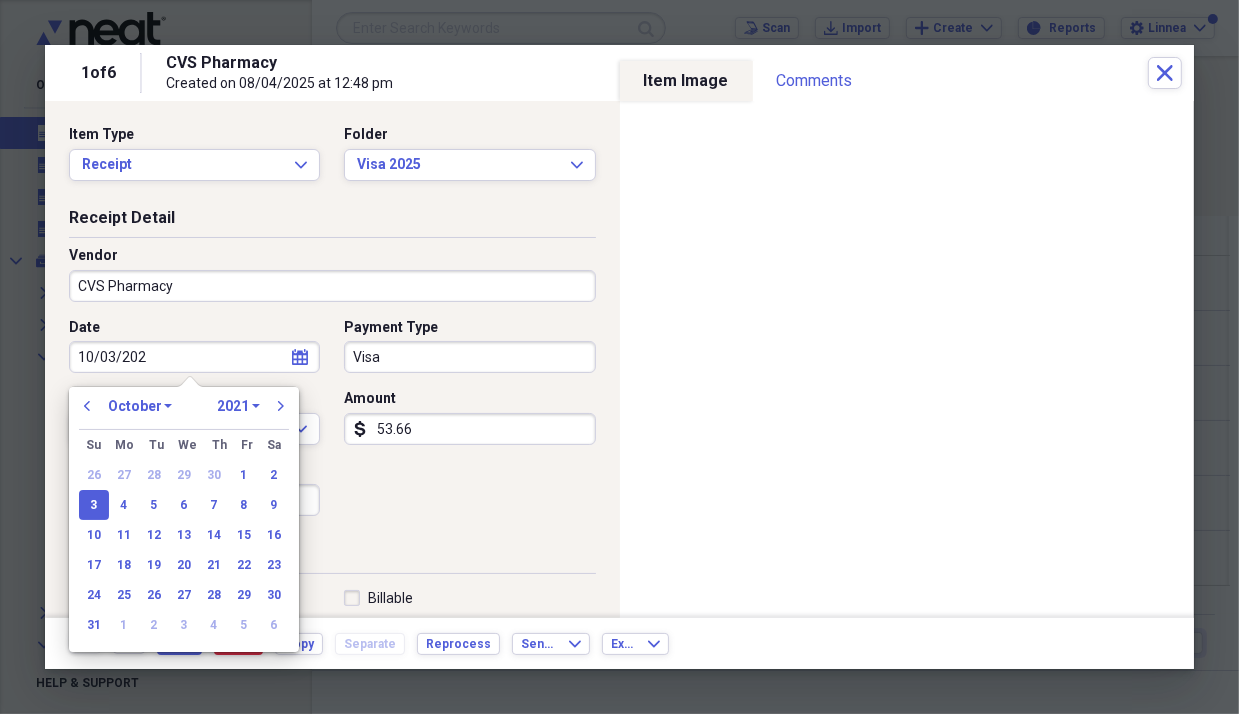 type on "10/03/20" 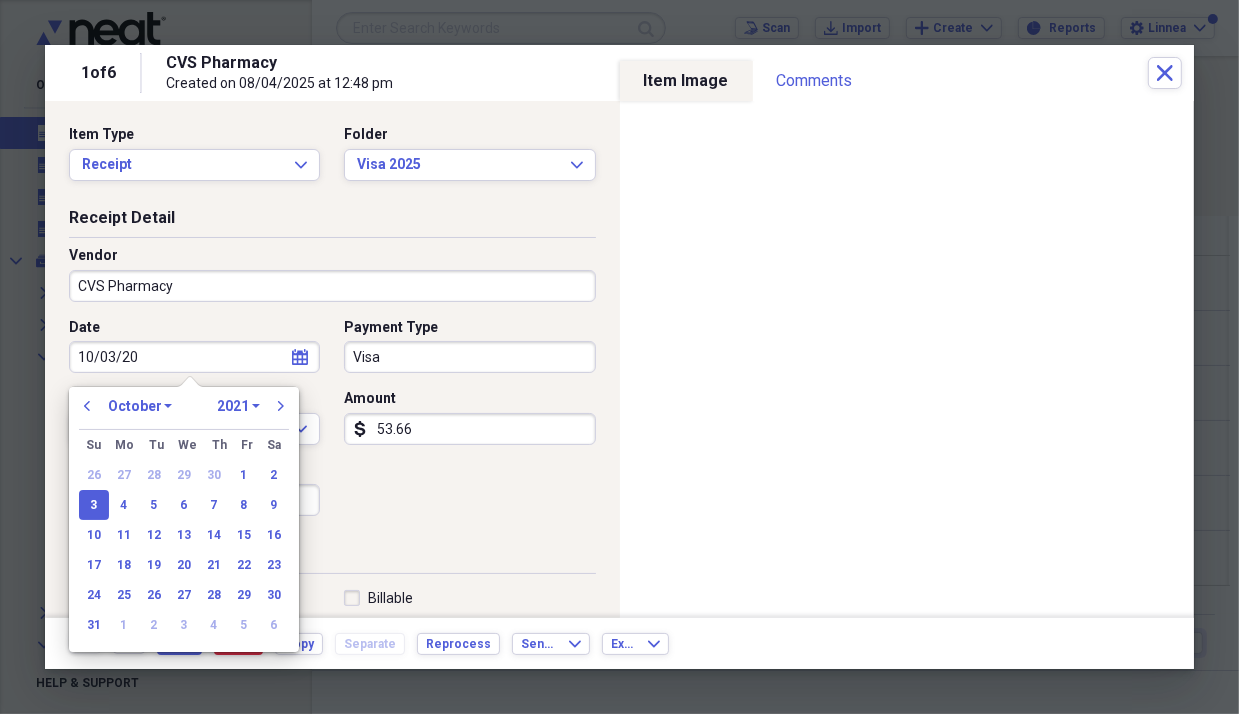 select on "2020" 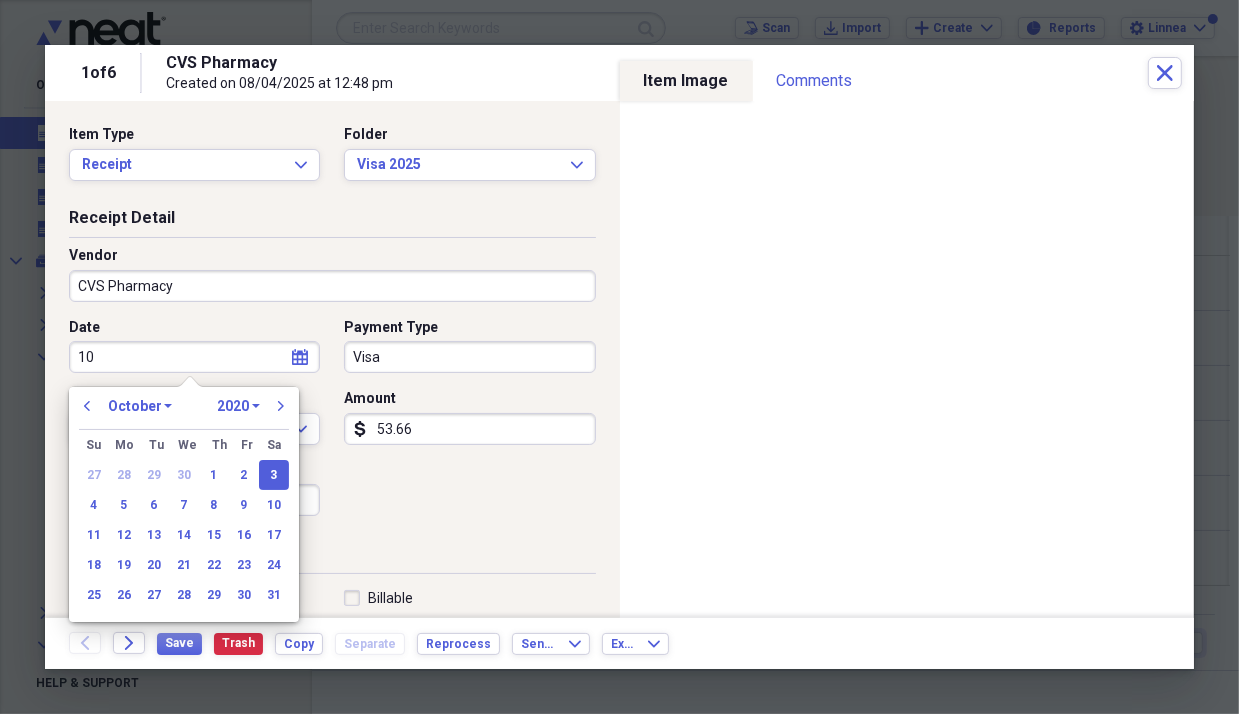 type on "1" 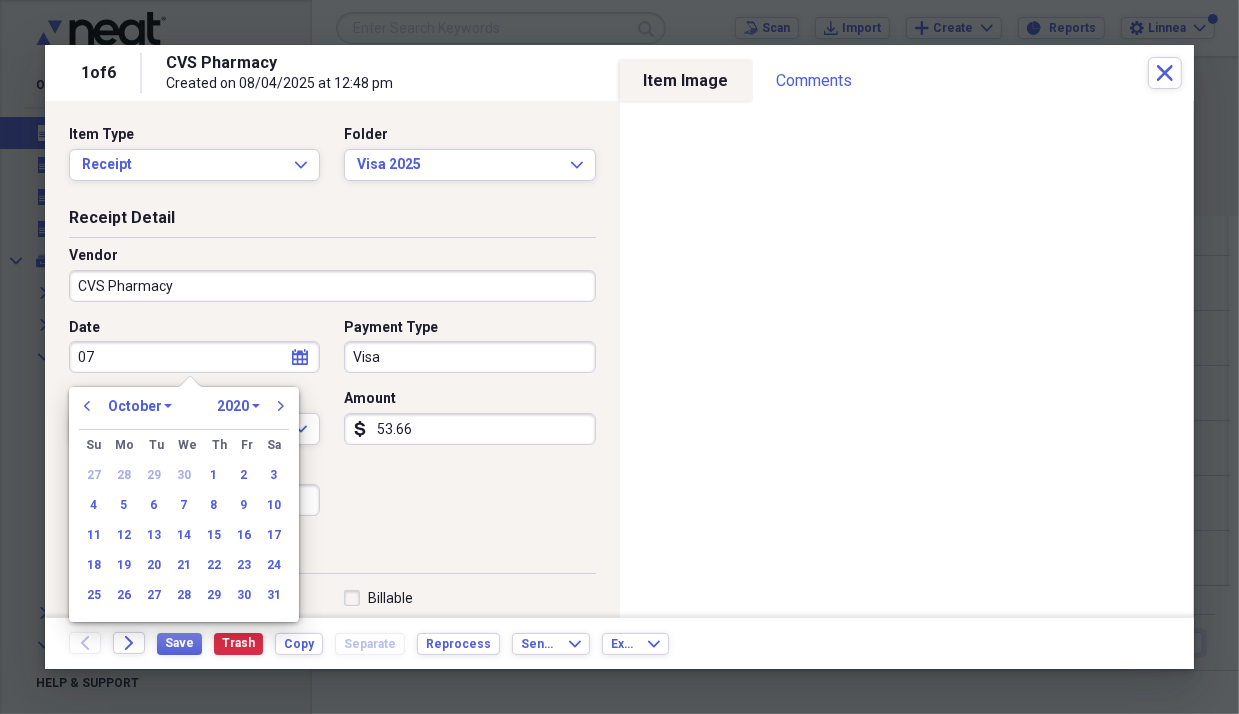 type on "0" 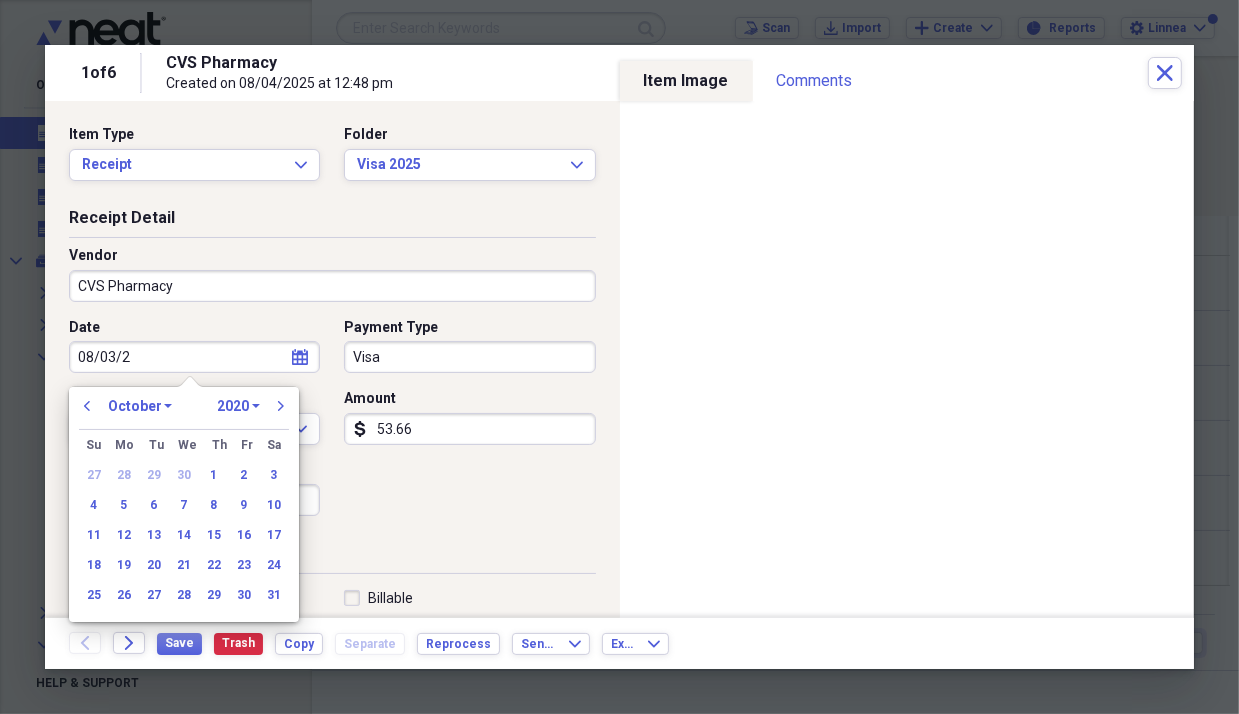 type on "08/03/20" 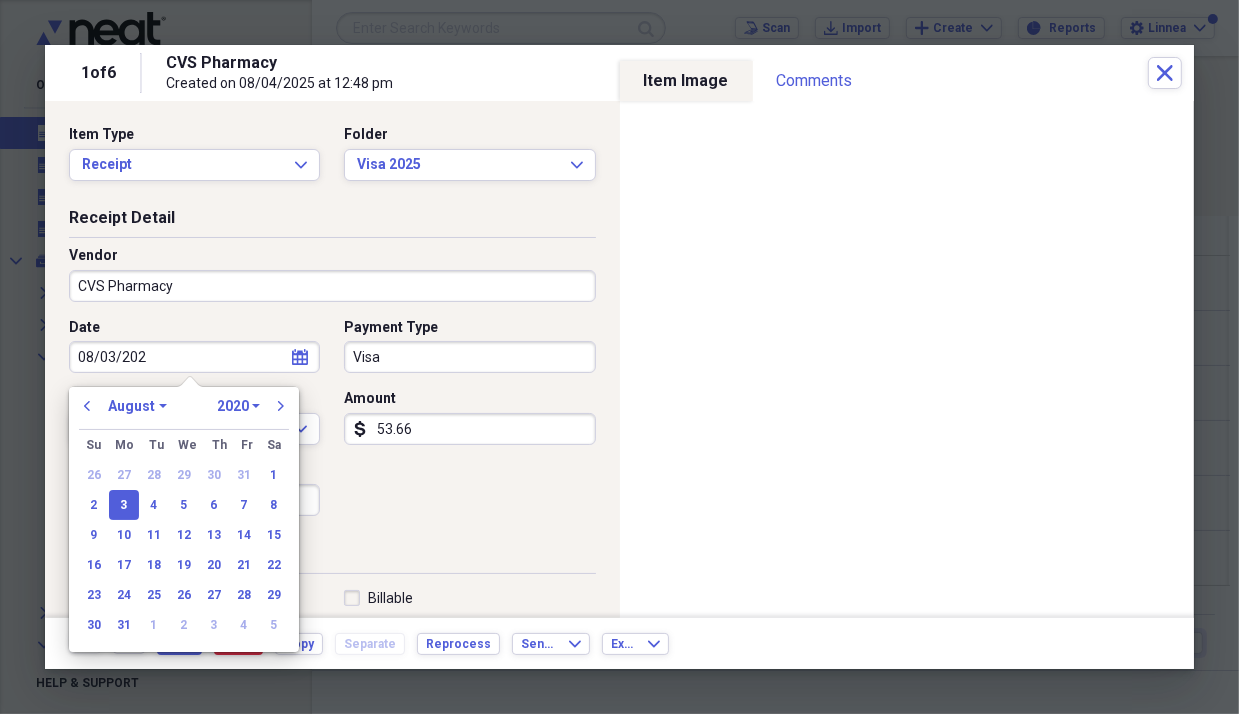type on "08/03/2025" 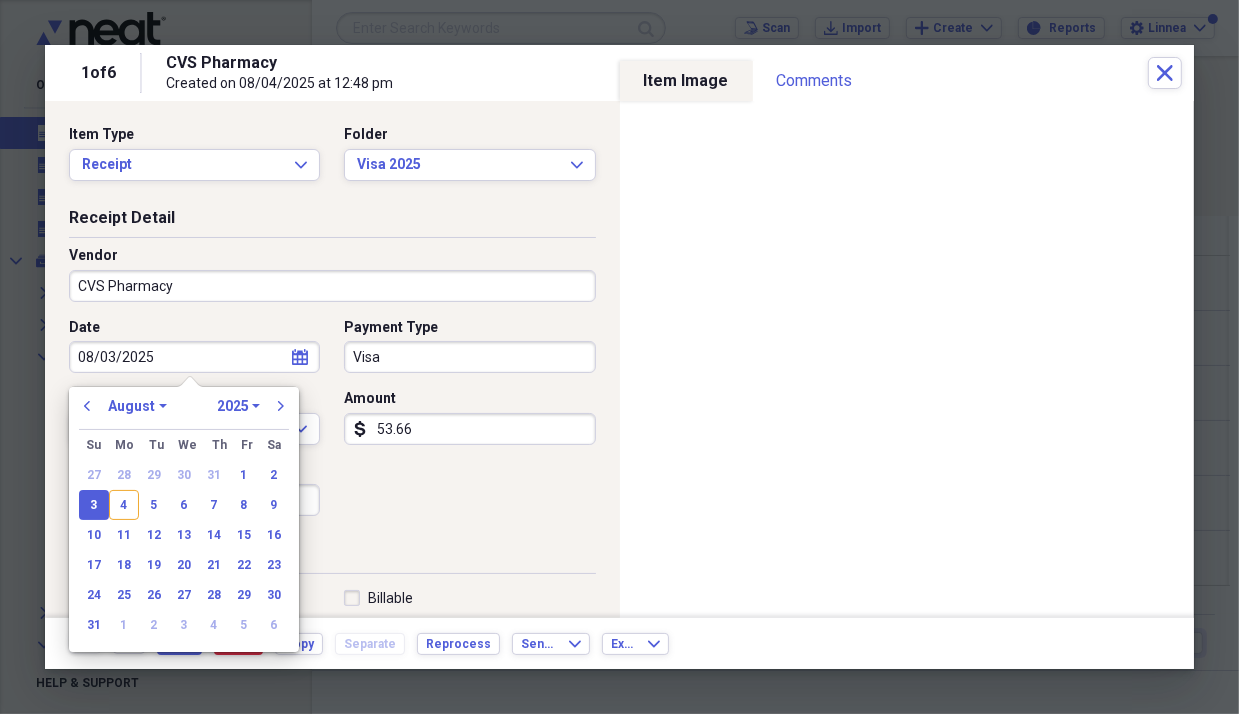 type on "08/03/2025" 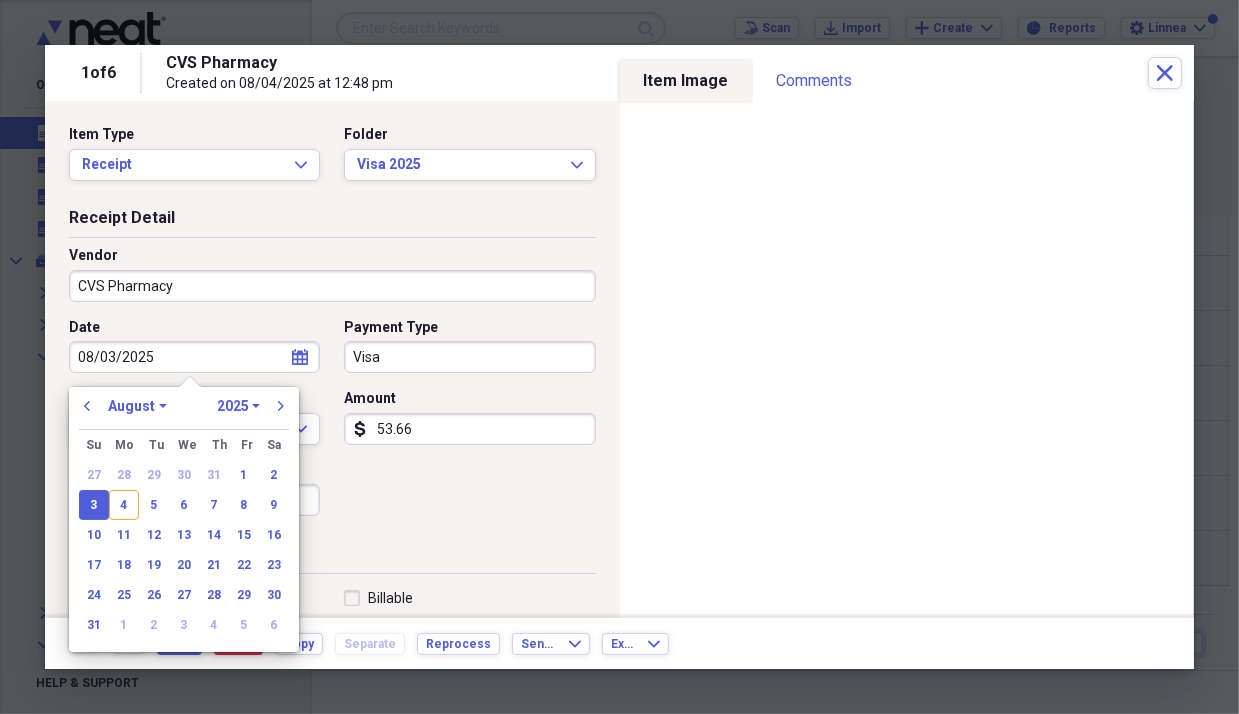 click on "3" at bounding box center [94, 505] 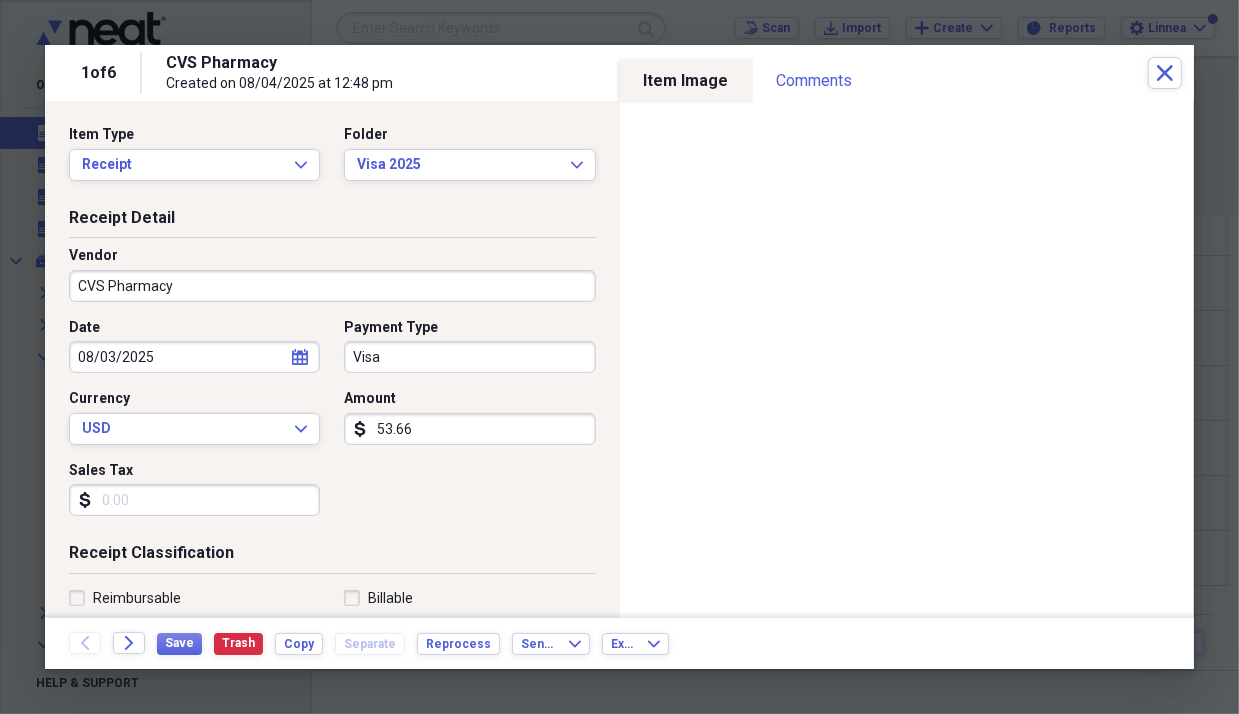 click on "Sales Tax" at bounding box center [194, 500] 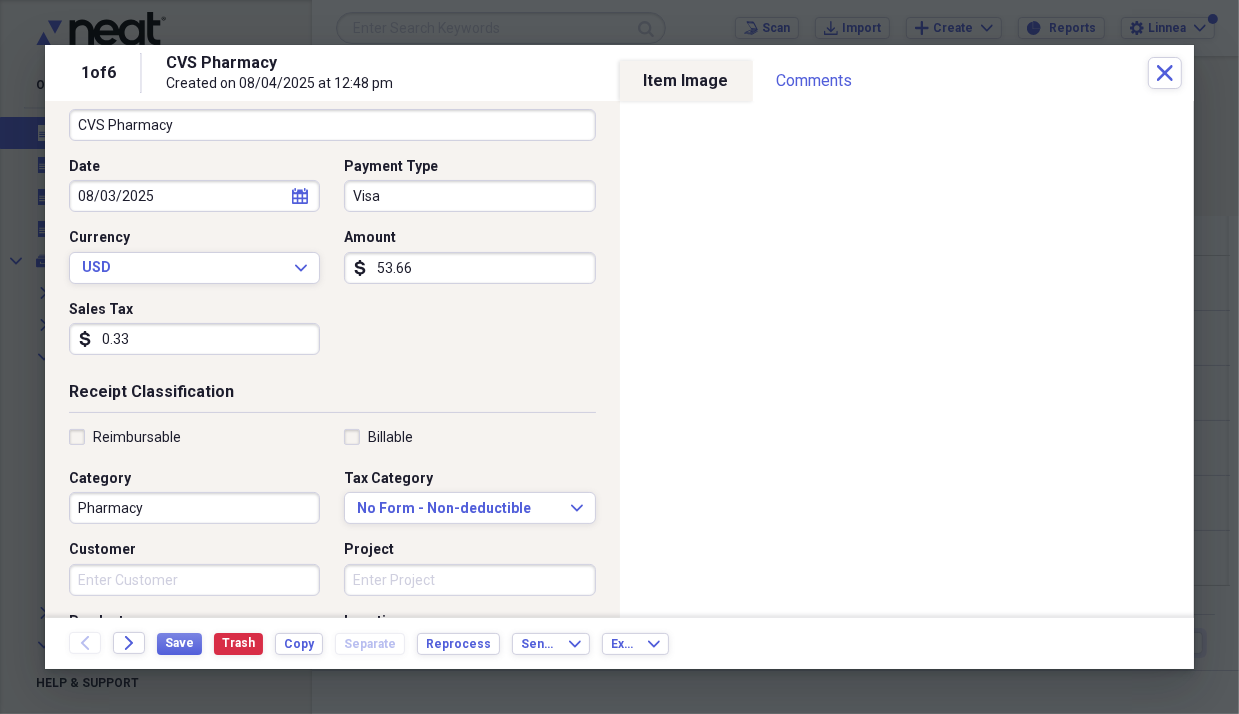 scroll, scrollTop: 206, scrollLeft: 0, axis: vertical 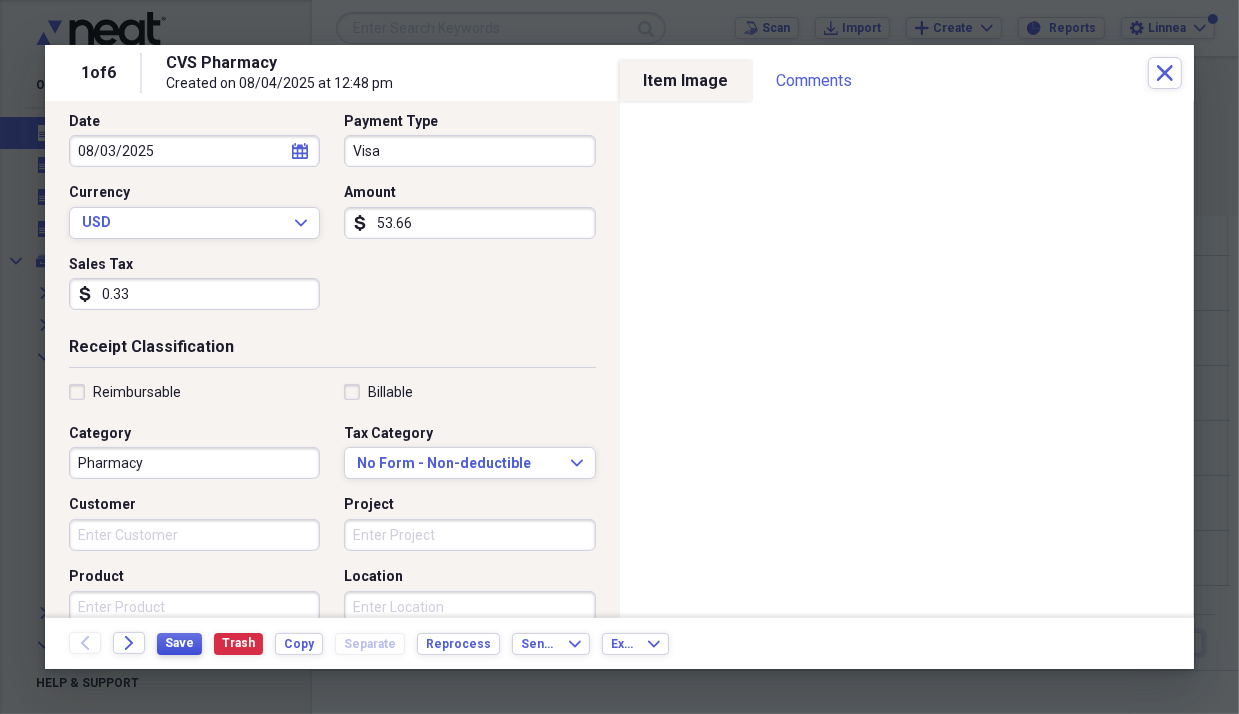 type on "0.33" 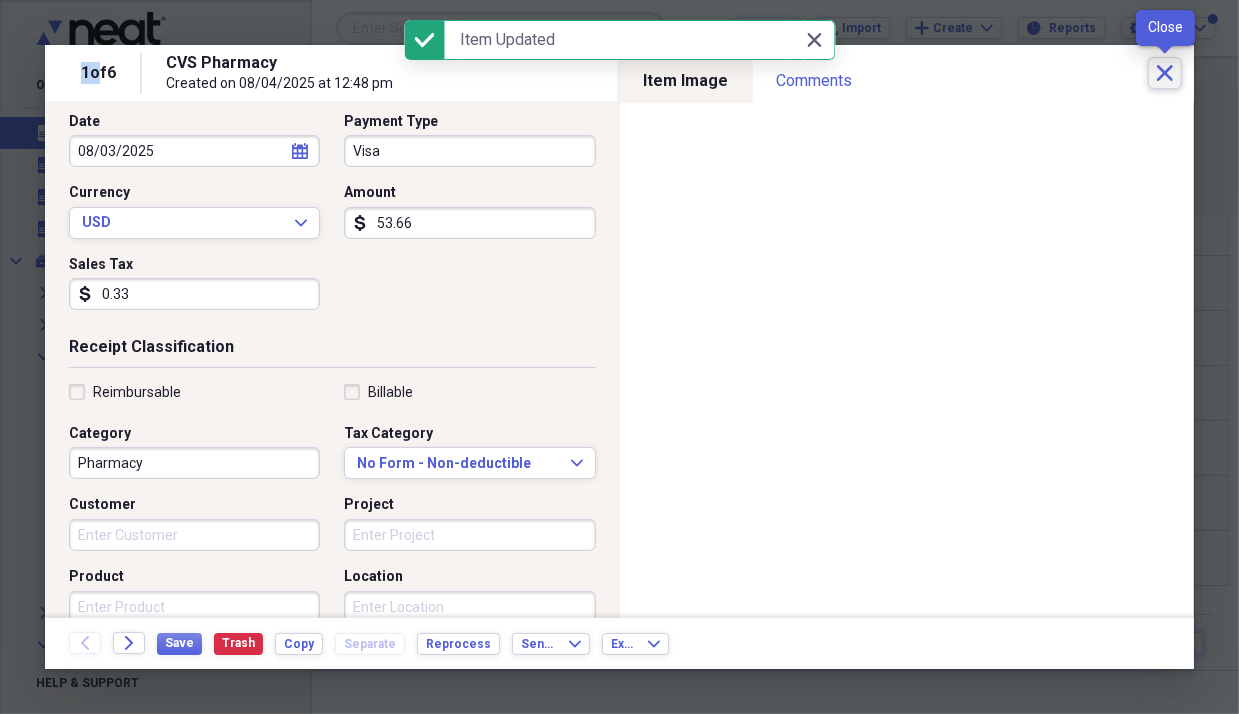 click on "Close" 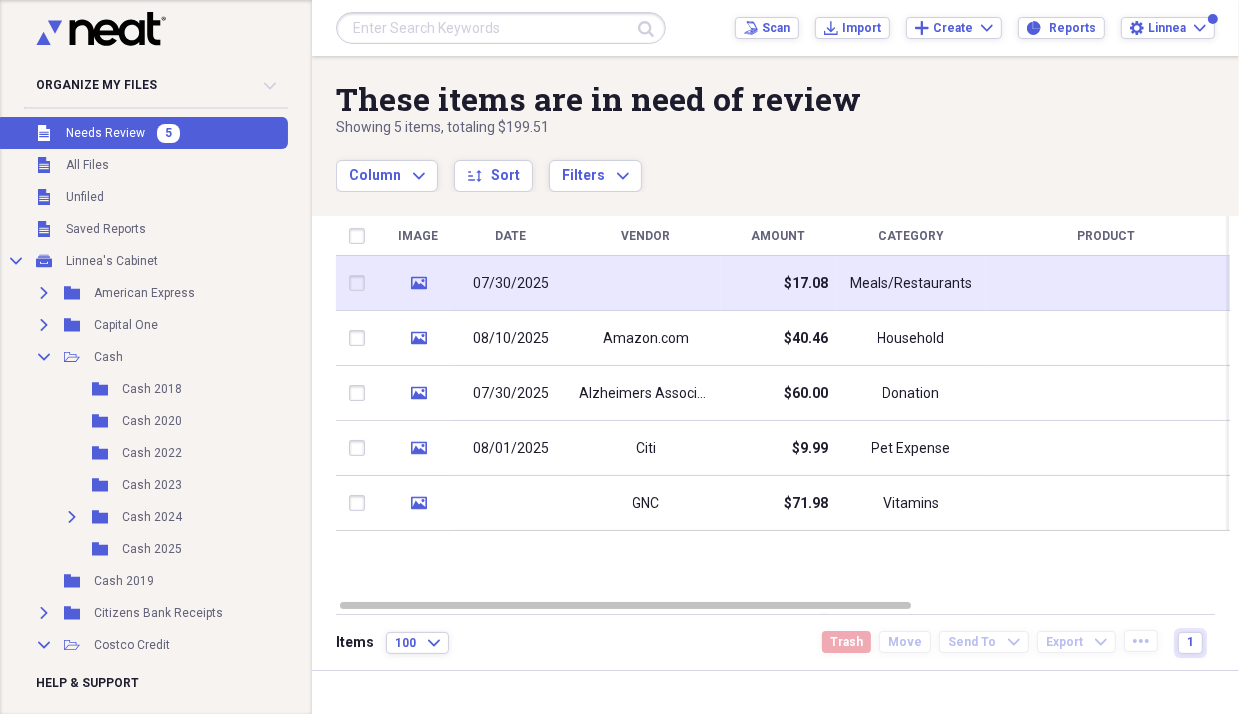 click at bounding box center (646, 283) 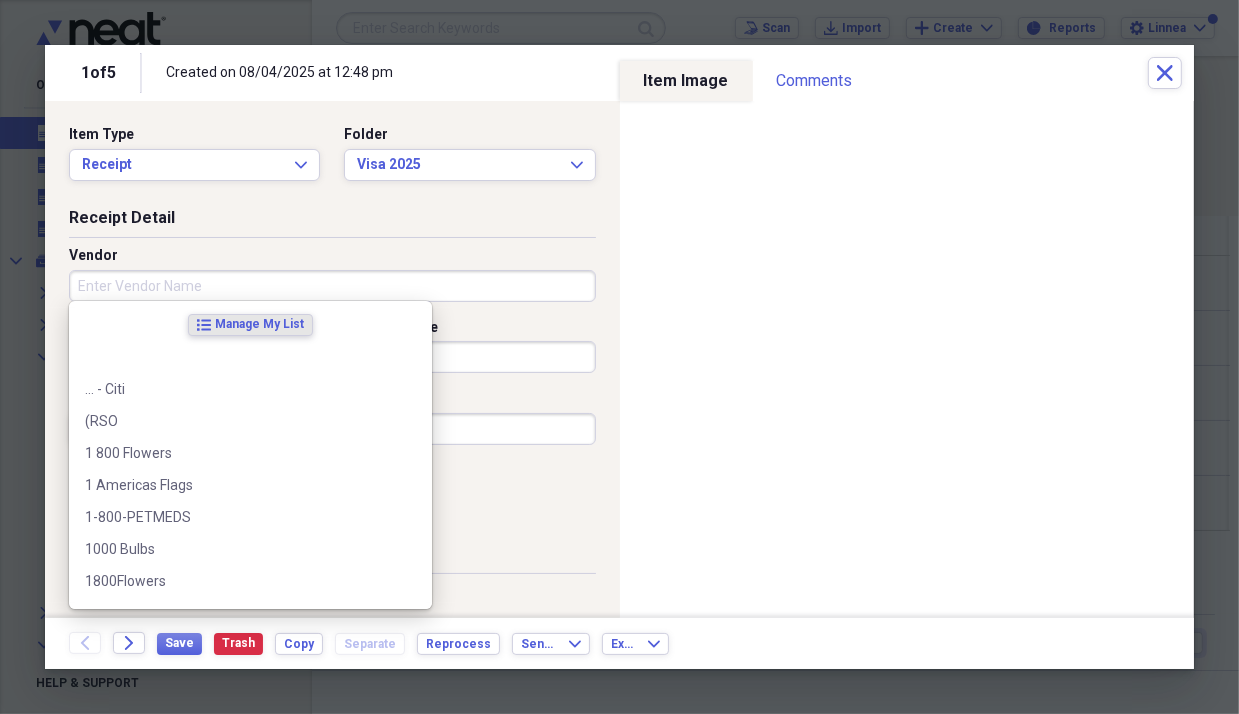 click on "Vendor" at bounding box center (332, 286) 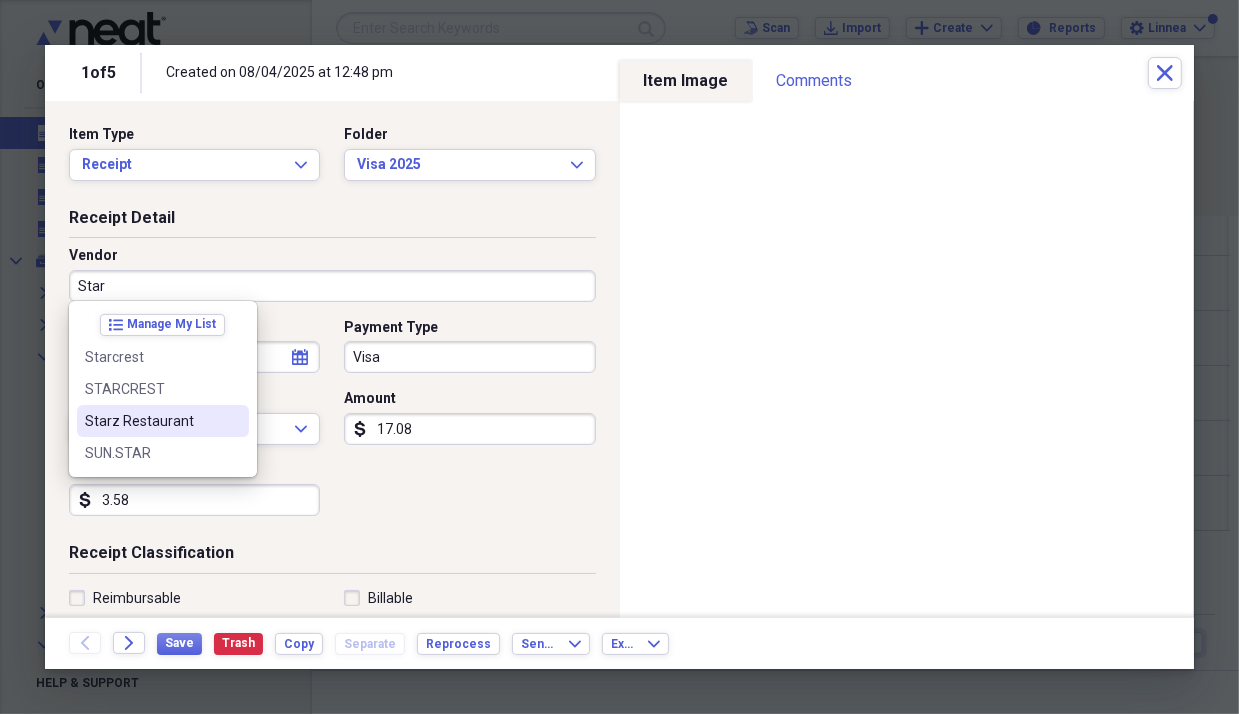 click on "Starz Restaurant" at bounding box center (163, 421) 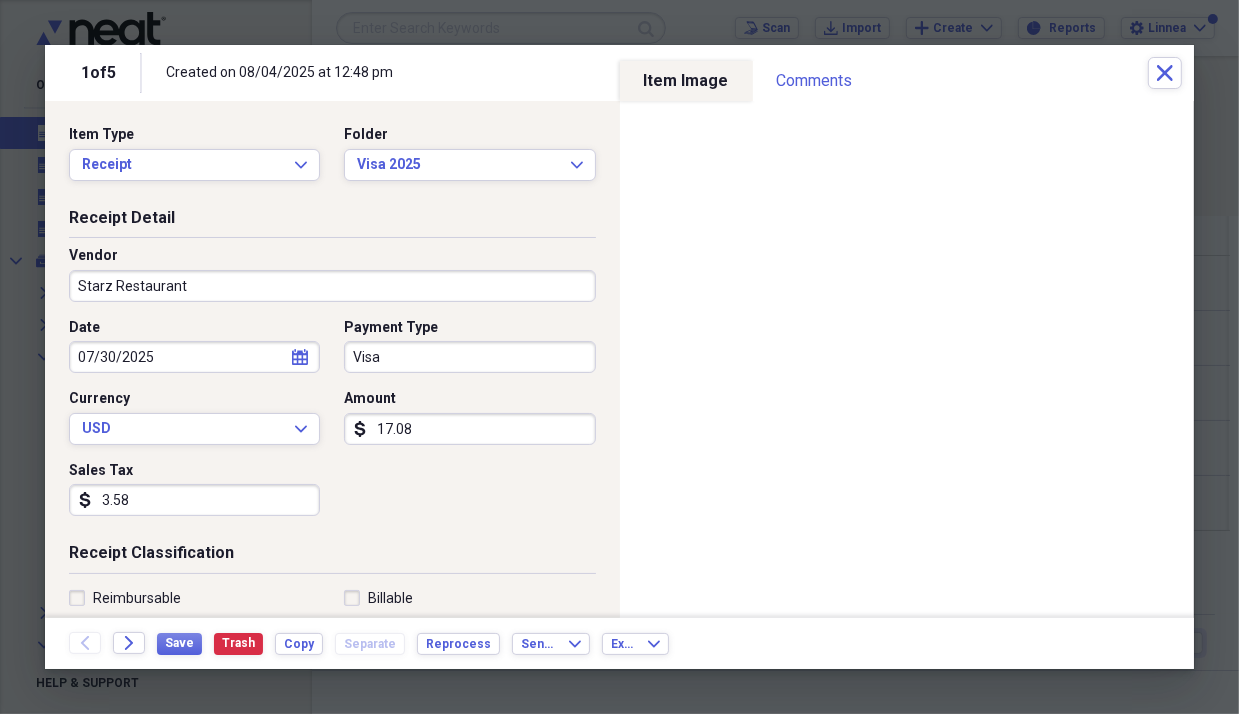 click on "3.58" at bounding box center [194, 500] 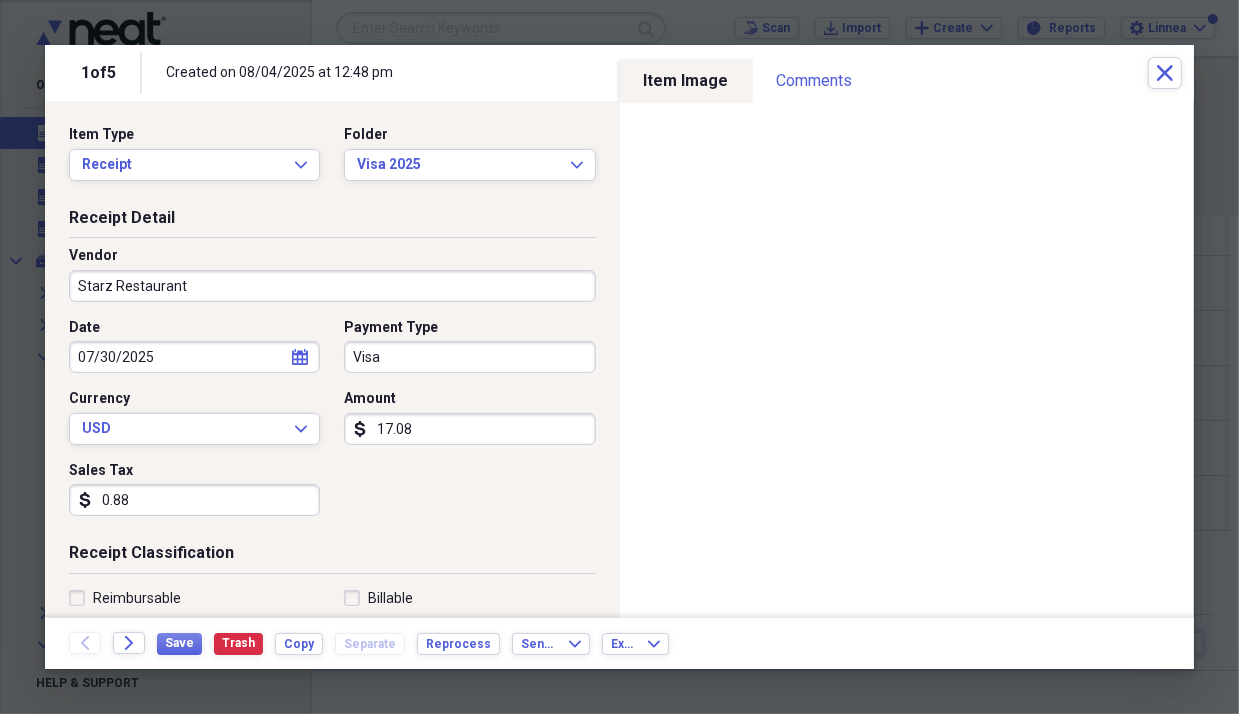 type on "0.88" 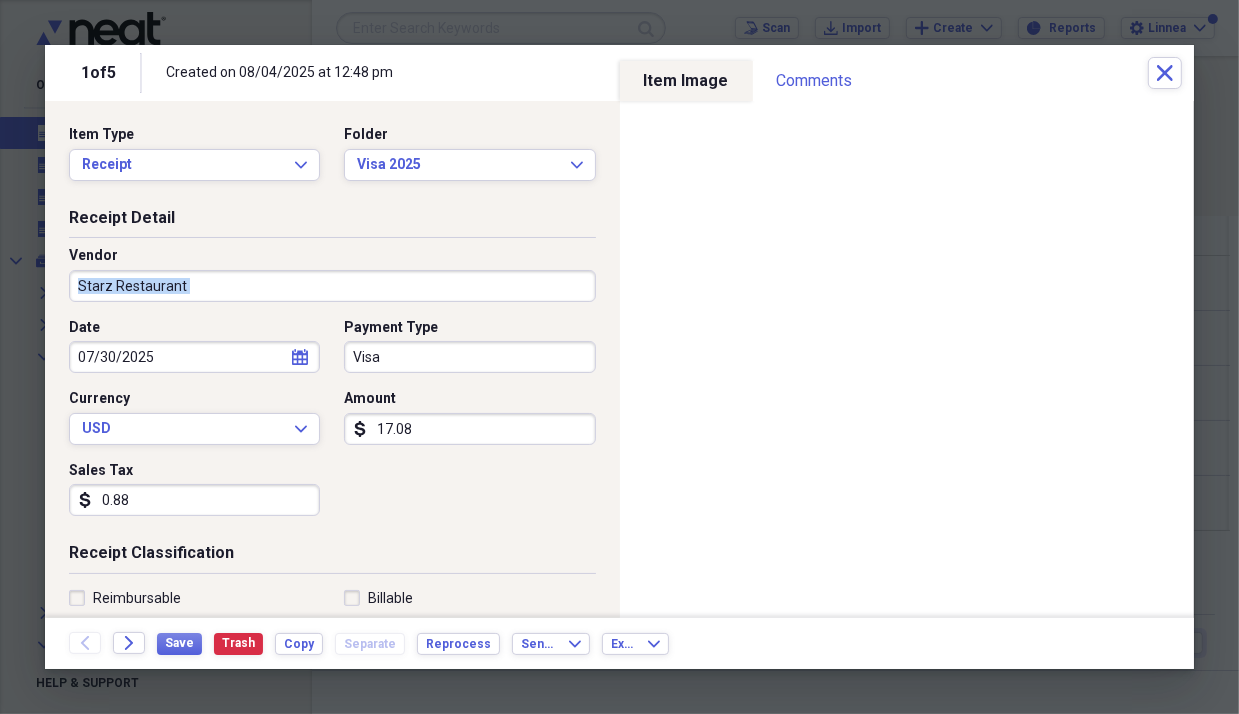 click on "Item Type Receipt Expand Folder Visa 2025 Expand Receipt Detail Vendor Starz Restaurant Date [DATE] calendar Calendar Payment Type Visa Currency USD Expand Amount dollar-sign 17.08 Sales Tax dollar-sign 0.88 Receipt Classification Reimbursable Billable Category Meals/Restaurants Tax Category No Form - Non-deductible Expand Customer Project Product Location Class Notes" at bounding box center [332, 359] 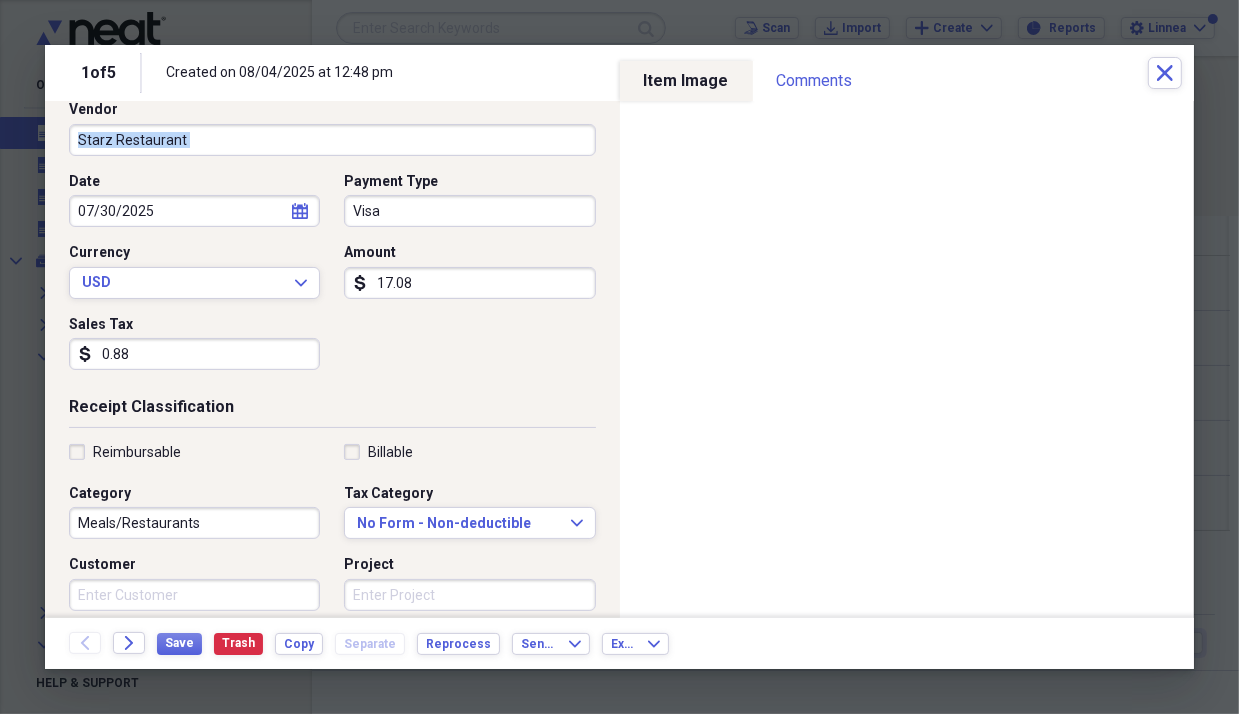 scroll, scrollTop: 153, scrollLeft: 0, axis: vertical 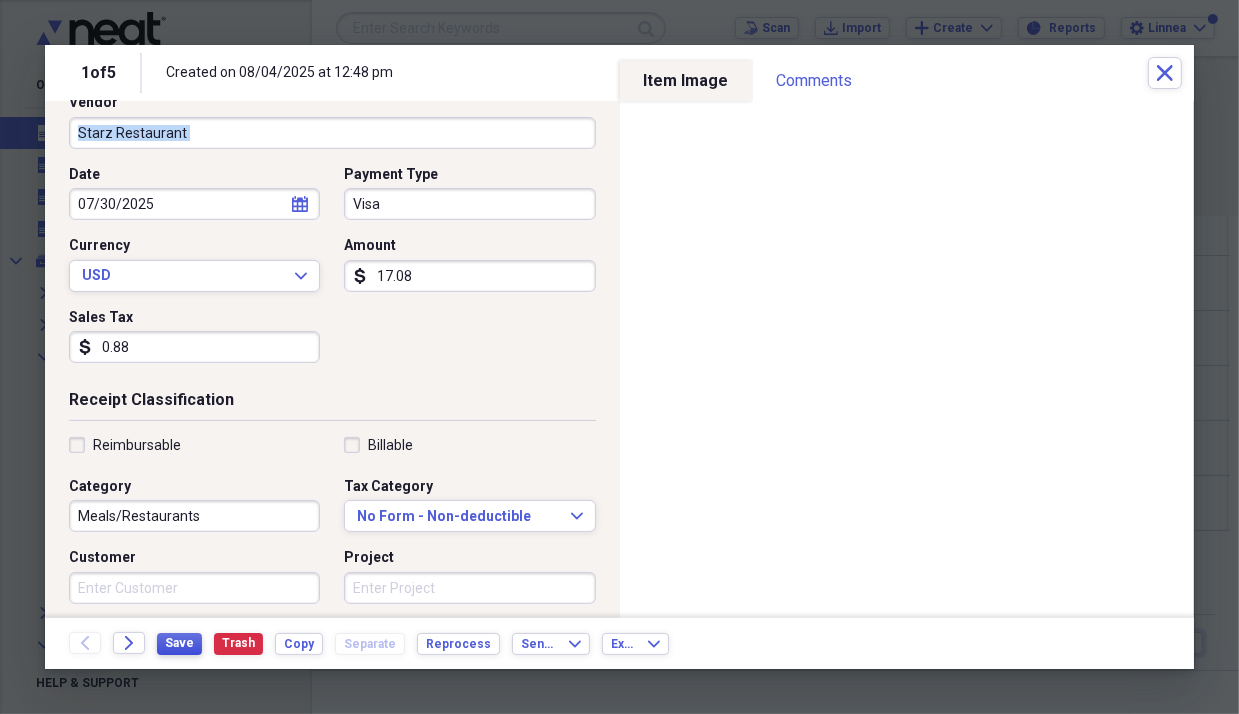 click on "Save" at bounding box center (179, 643) 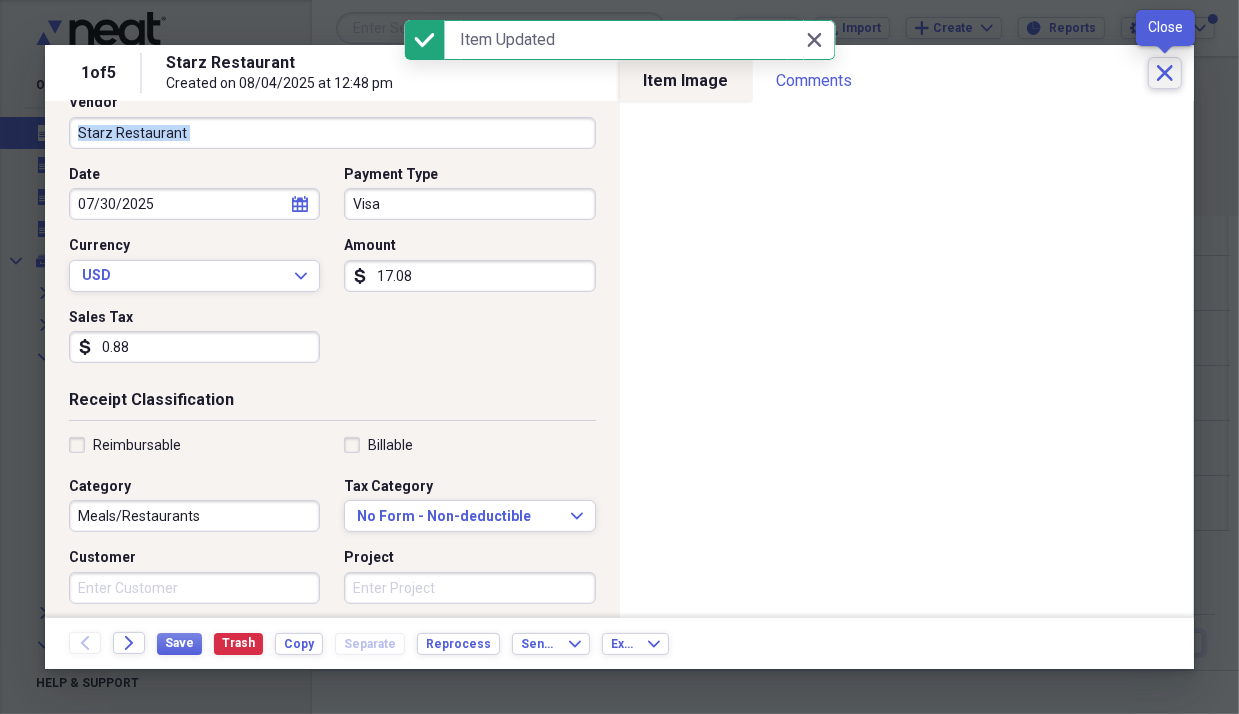 click 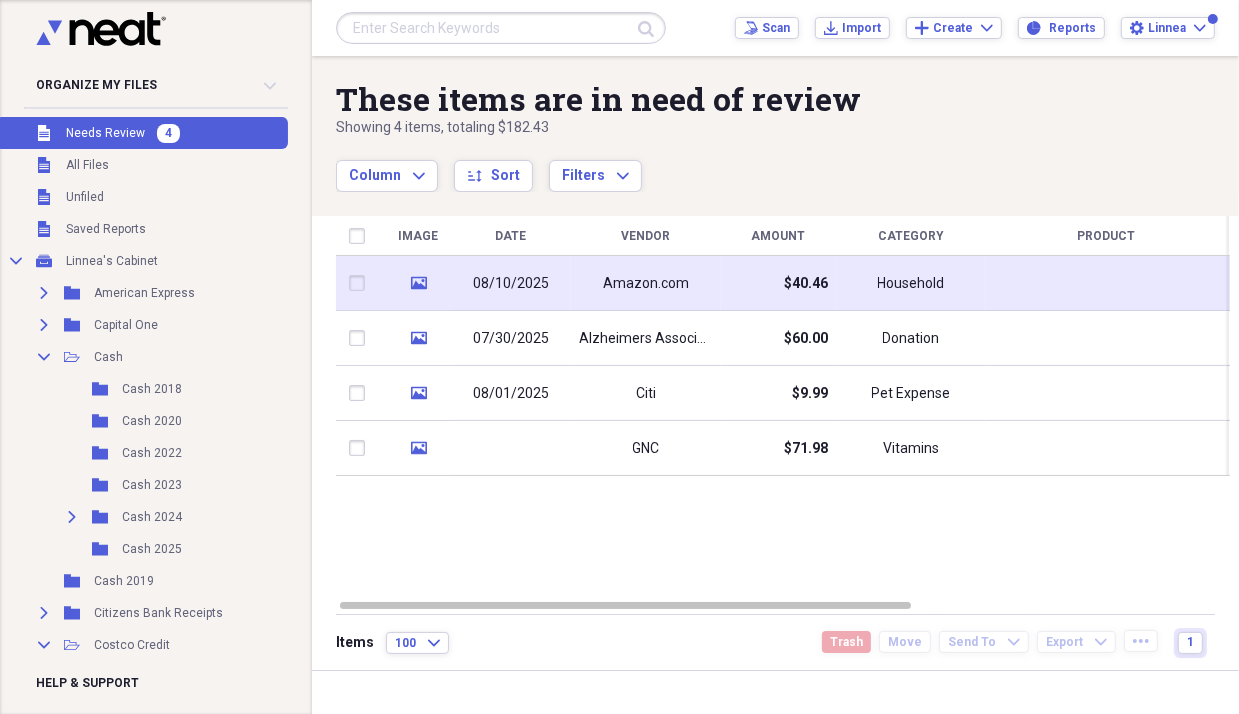 click on "$40.46" at bounding box center [778, 283] 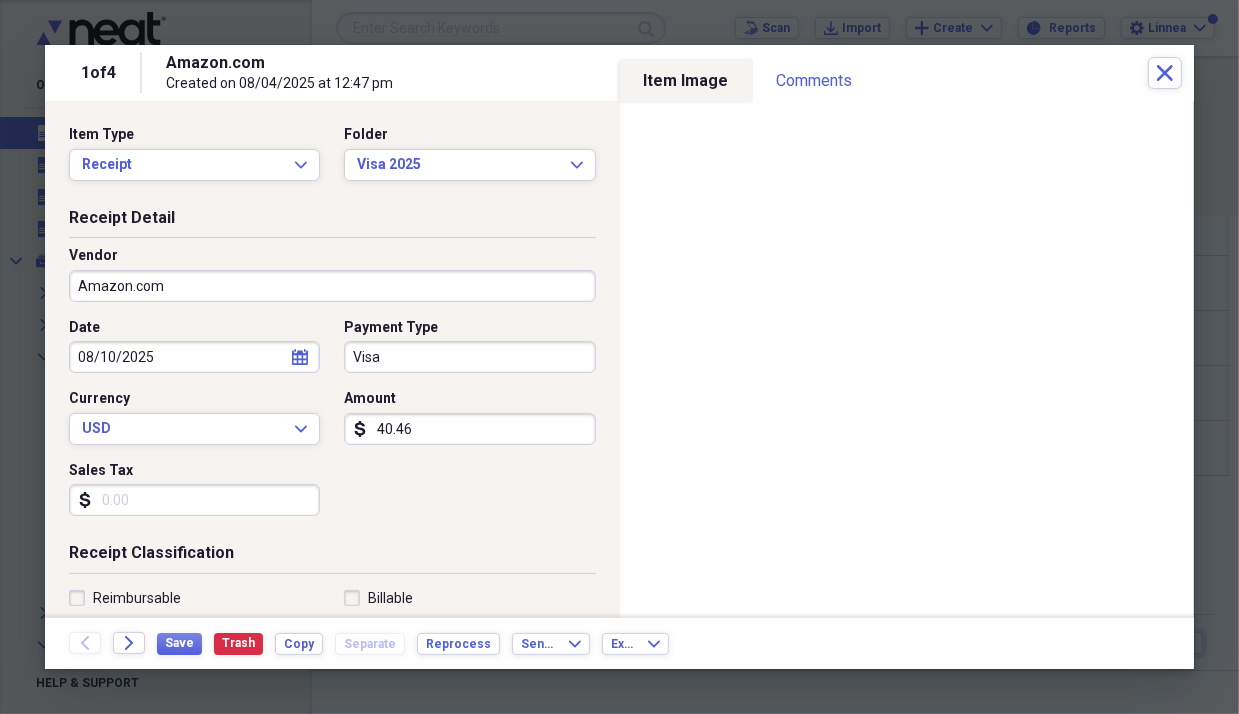 click on "Sales Tax" at bounding box center [194, 500] 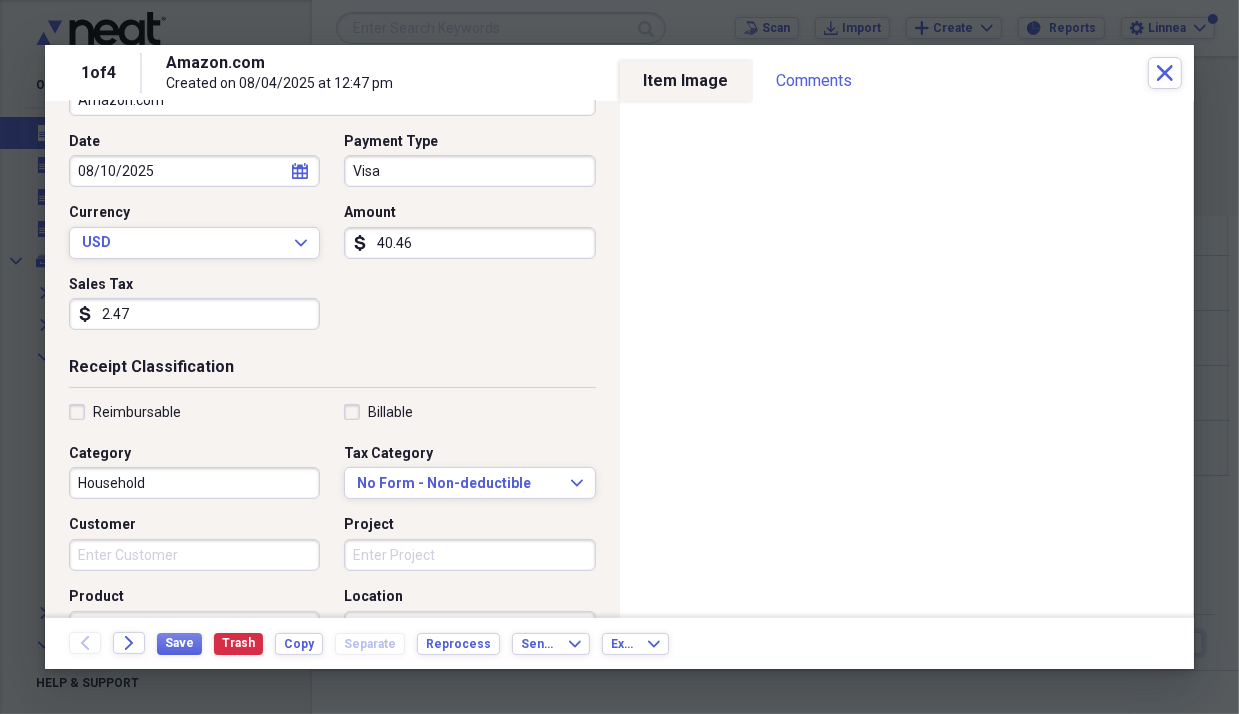 scroll, scrollTop: 204, scrollLeft: 0, axis: vertical 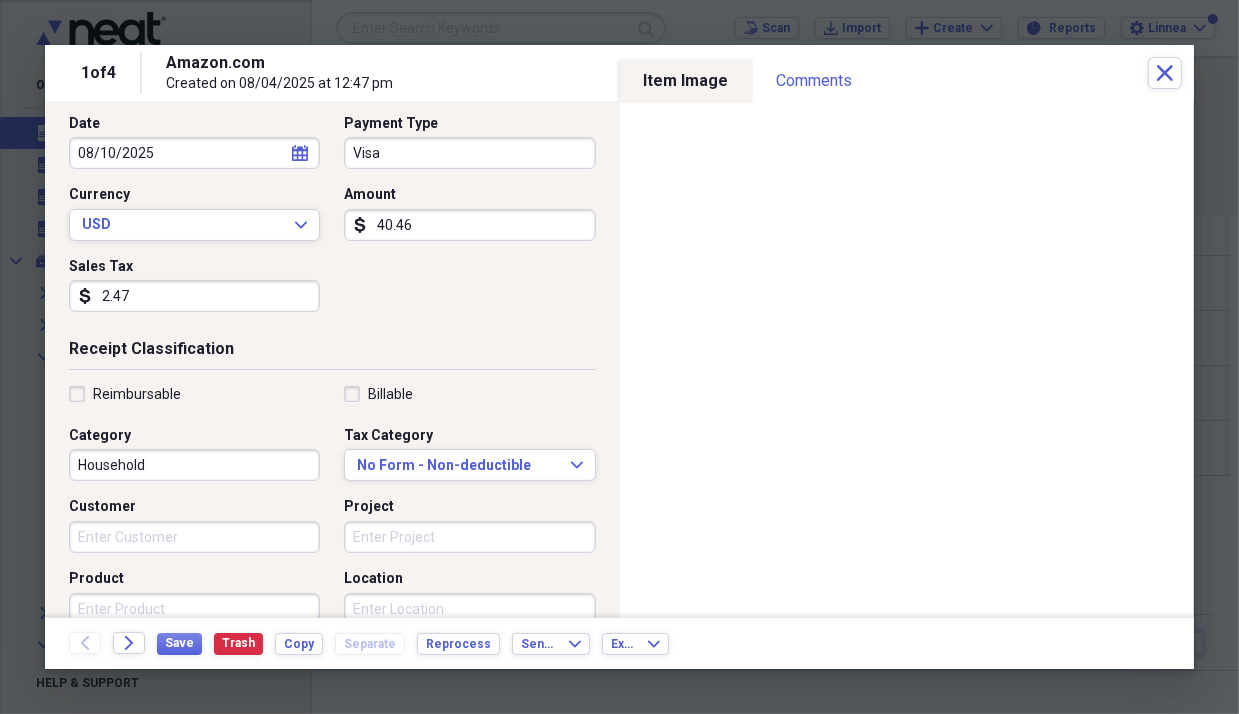 type on "2.47" 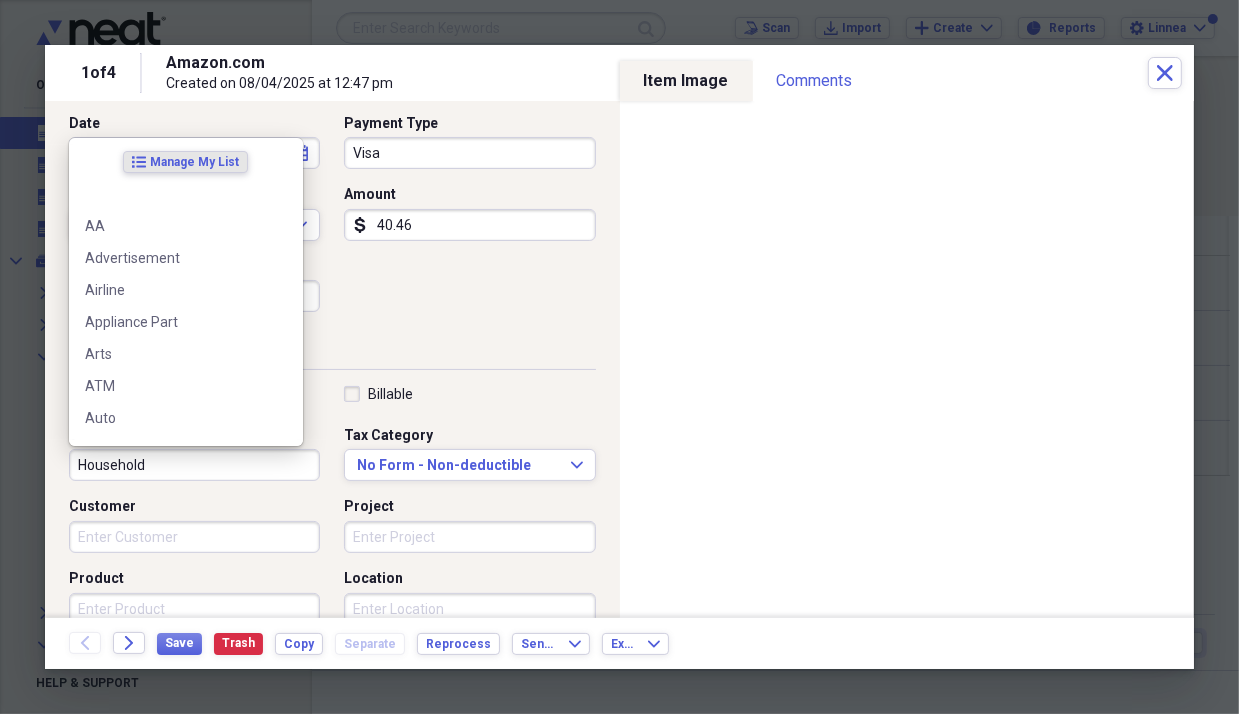 click on "Household" at bounding box center [194, 465] 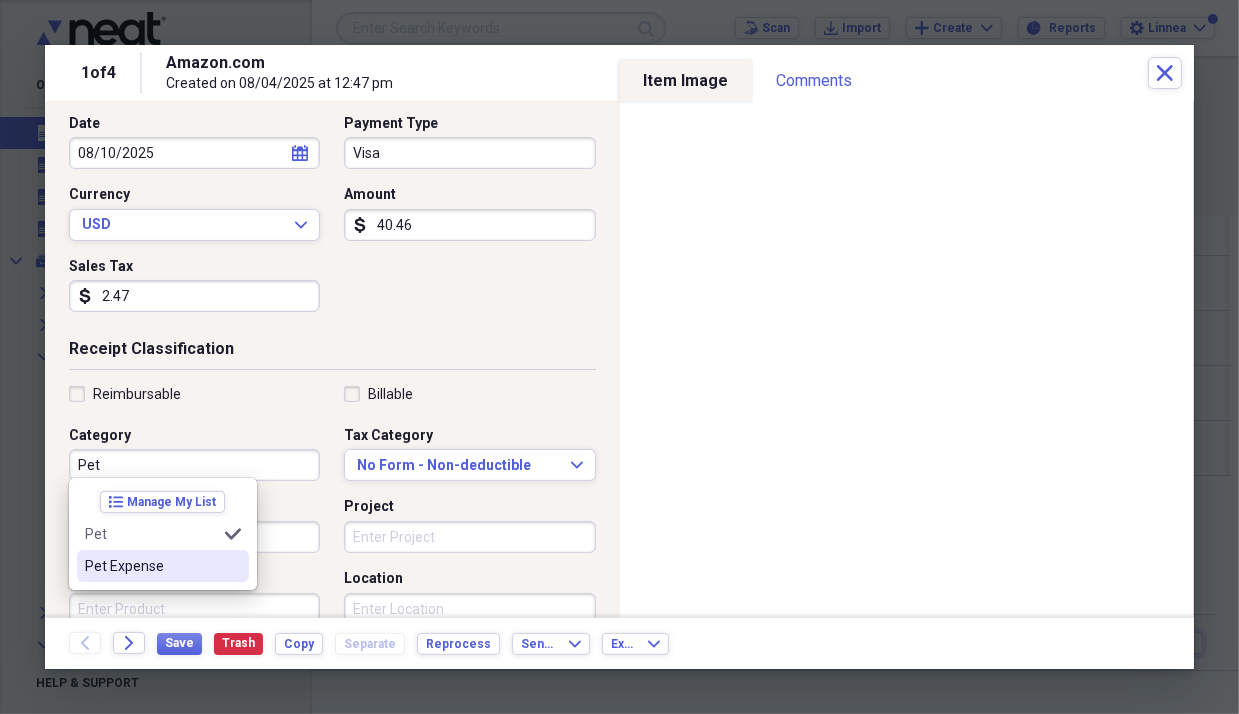 click on "Pet Expense" at bounding box center [151, 566] 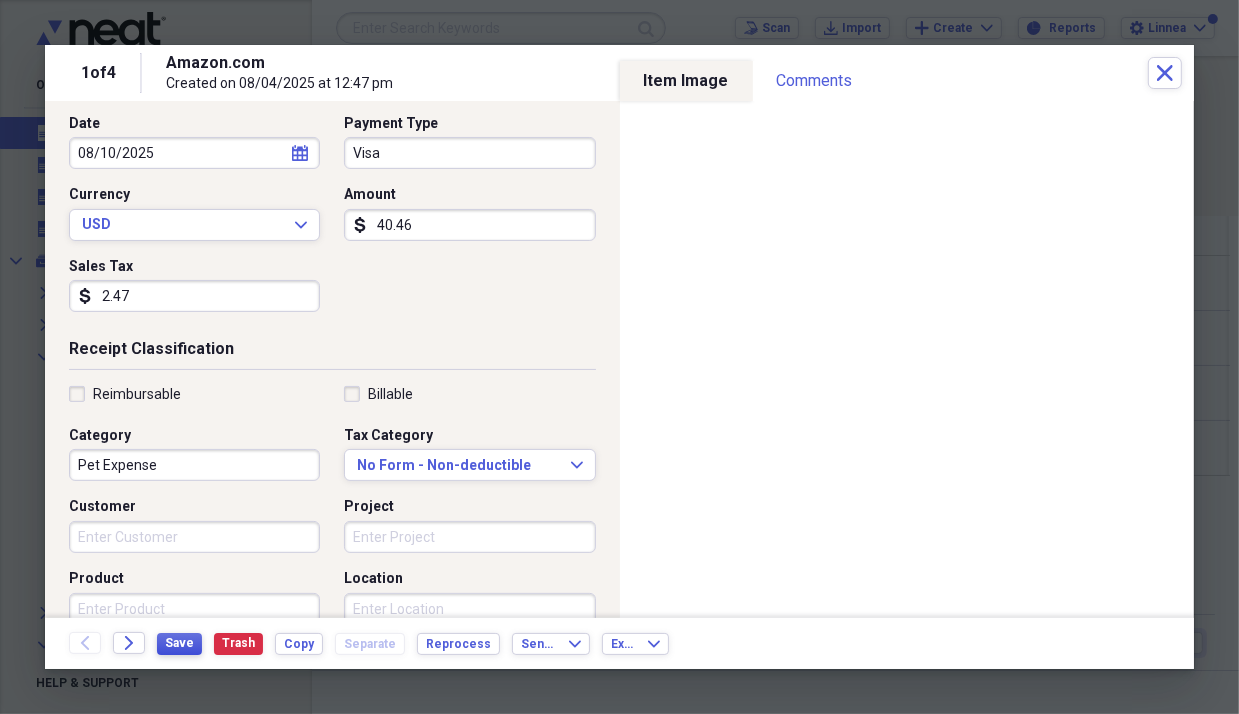 click on "Save" at bounding box center (179, 643) 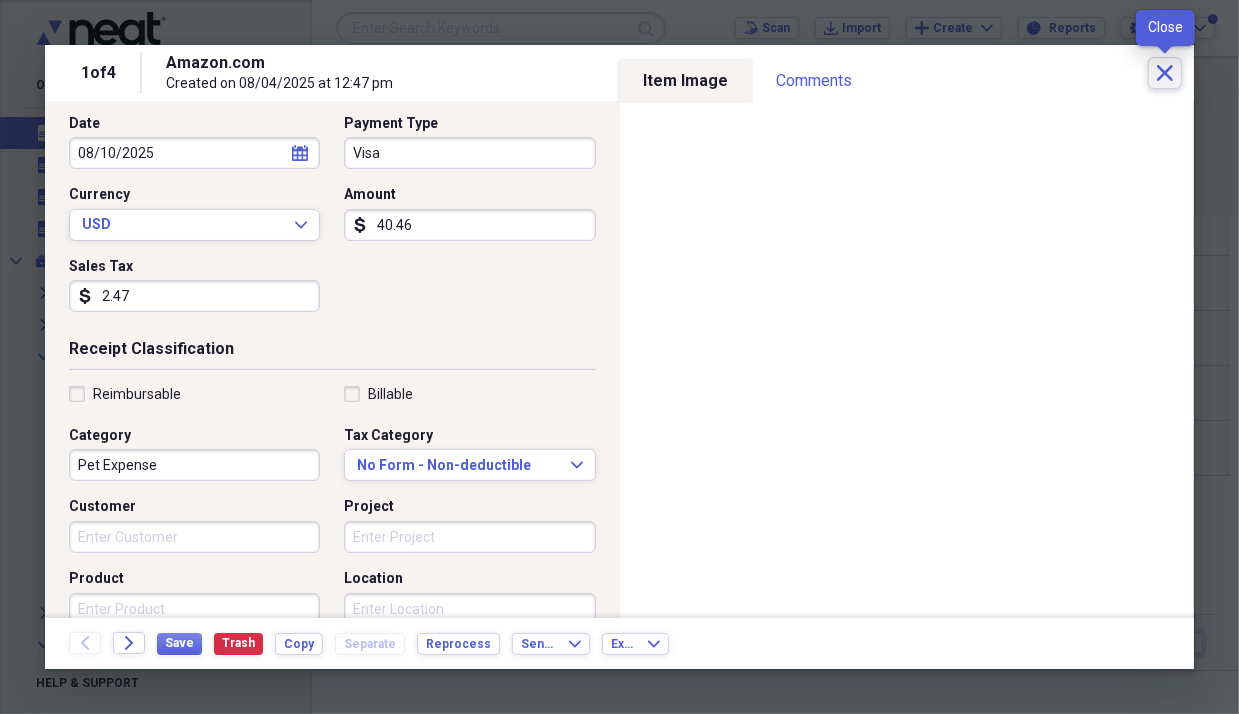 click on "Close" 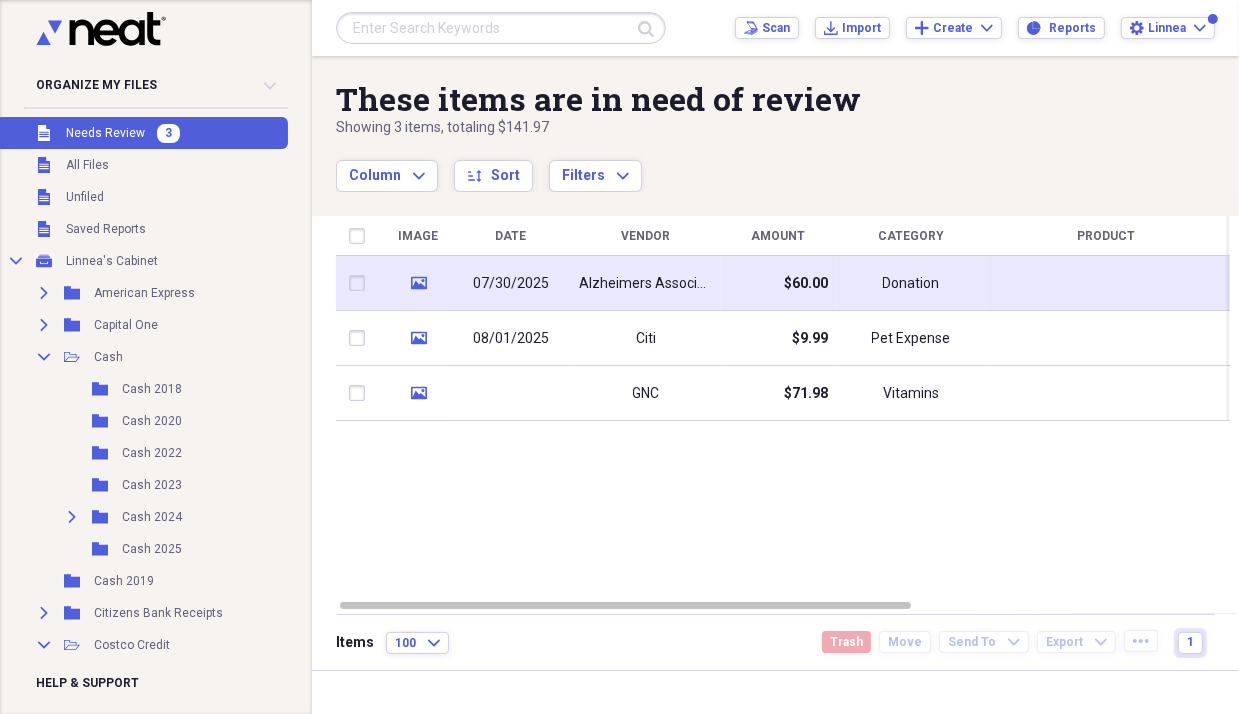 click on "Alzheimers Association" at bounding box center (646, 283) 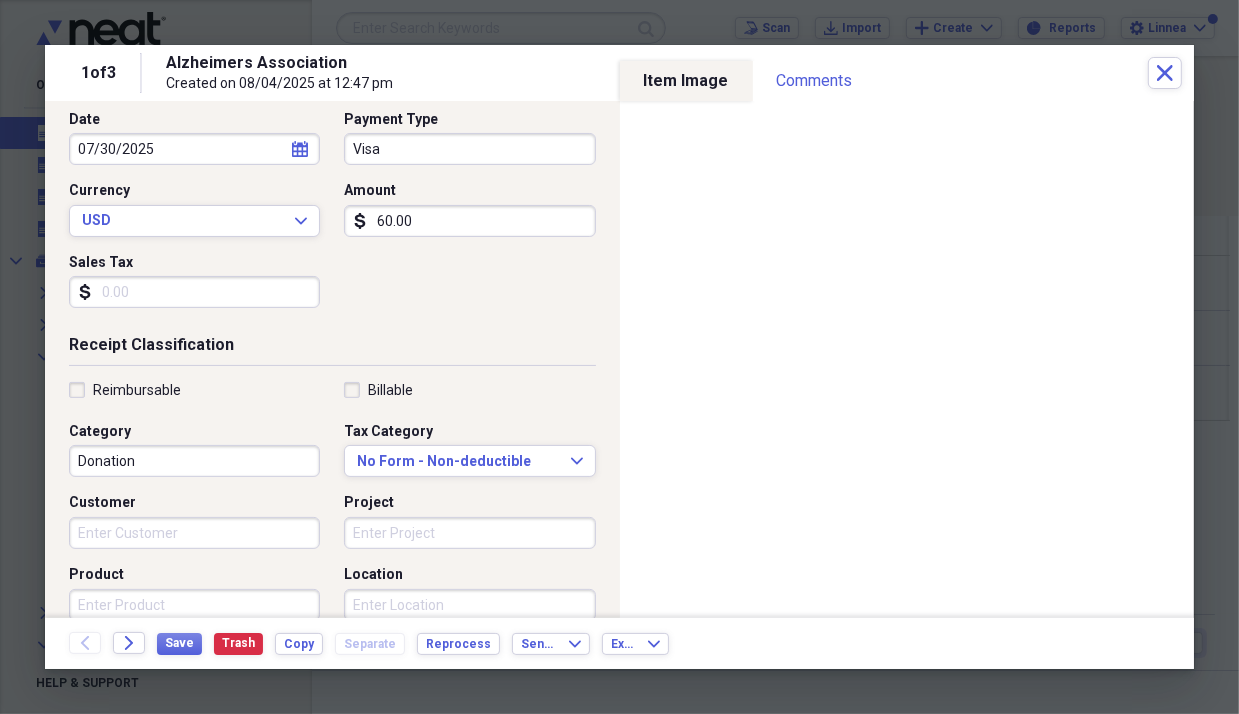 scroll, scrollTop: 216, scrollLeft: 0, axis: vertical 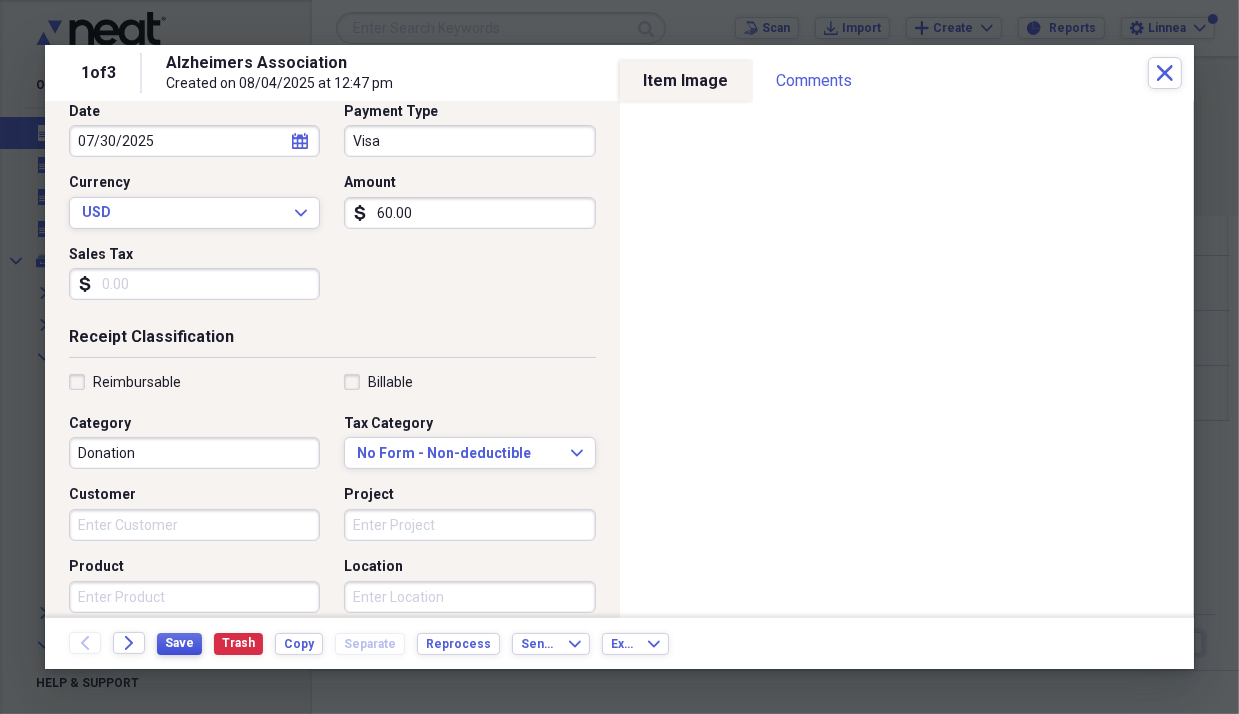click on "Save" at bounding box center [179, 643] 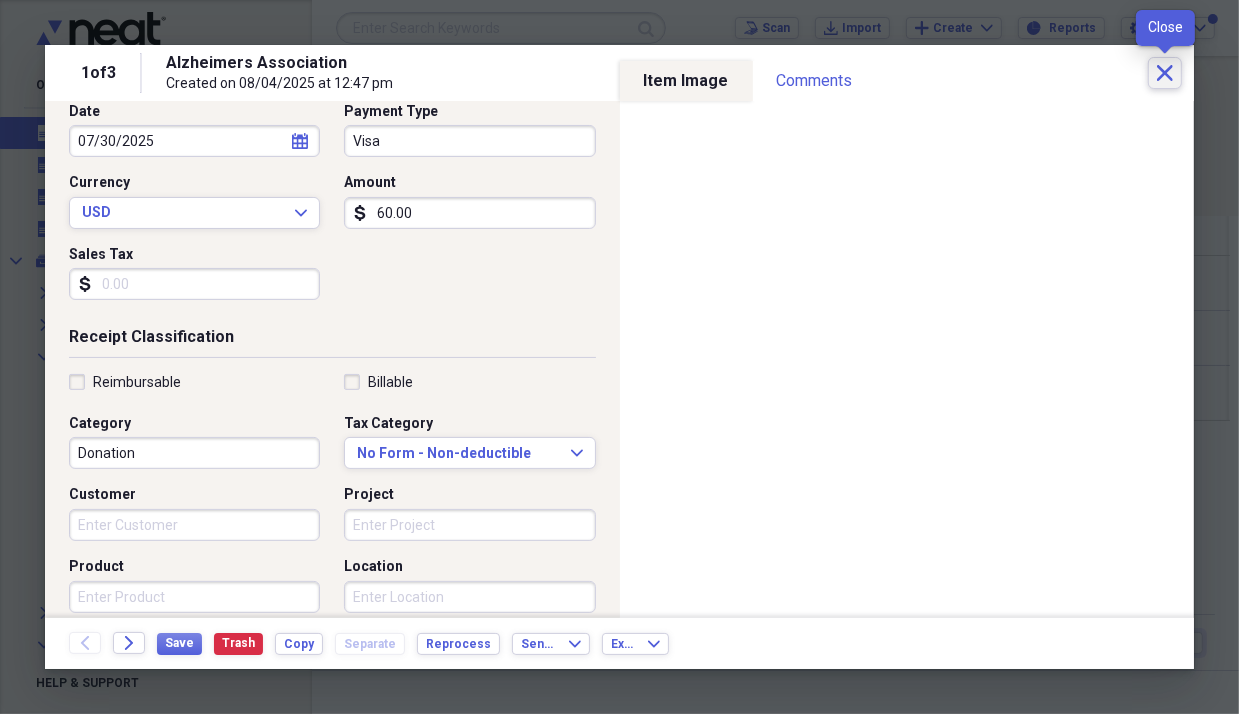 click 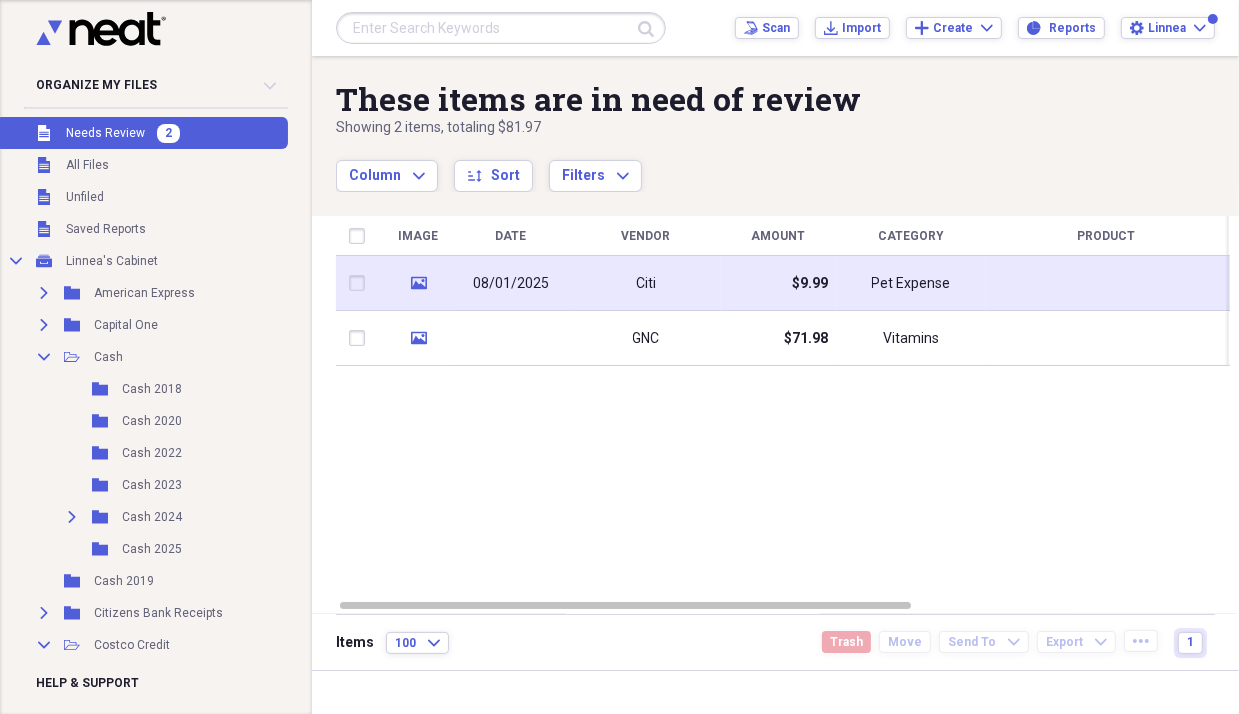 click on "Citi" at bounding box center (646, 283) 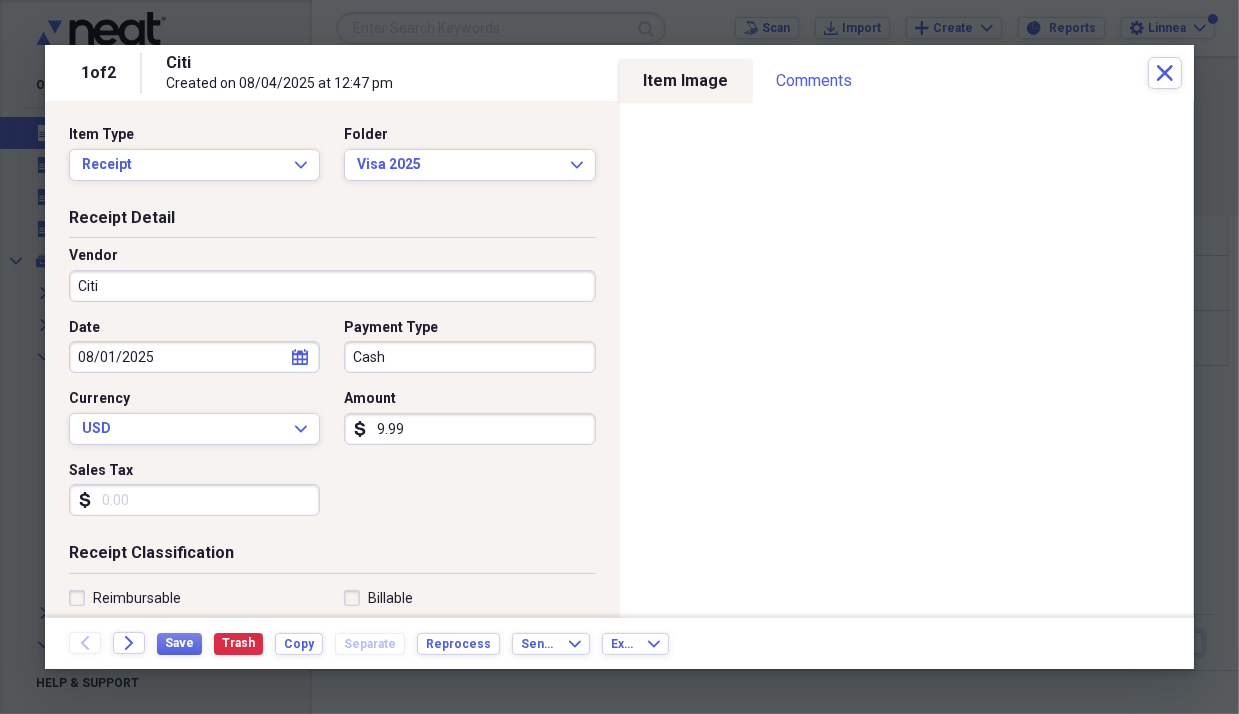 click on "Citi" at bounding box center [332, 286] 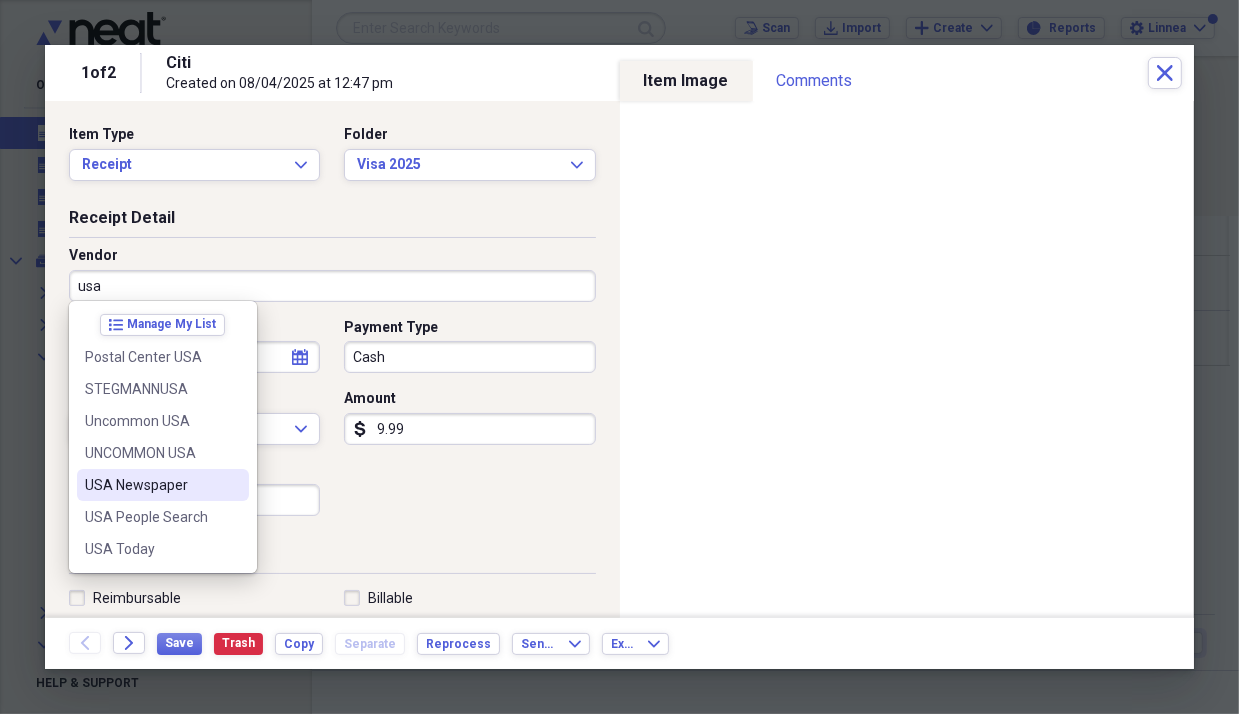 click on "USA Newspaper" at bounding box center (151, 485) 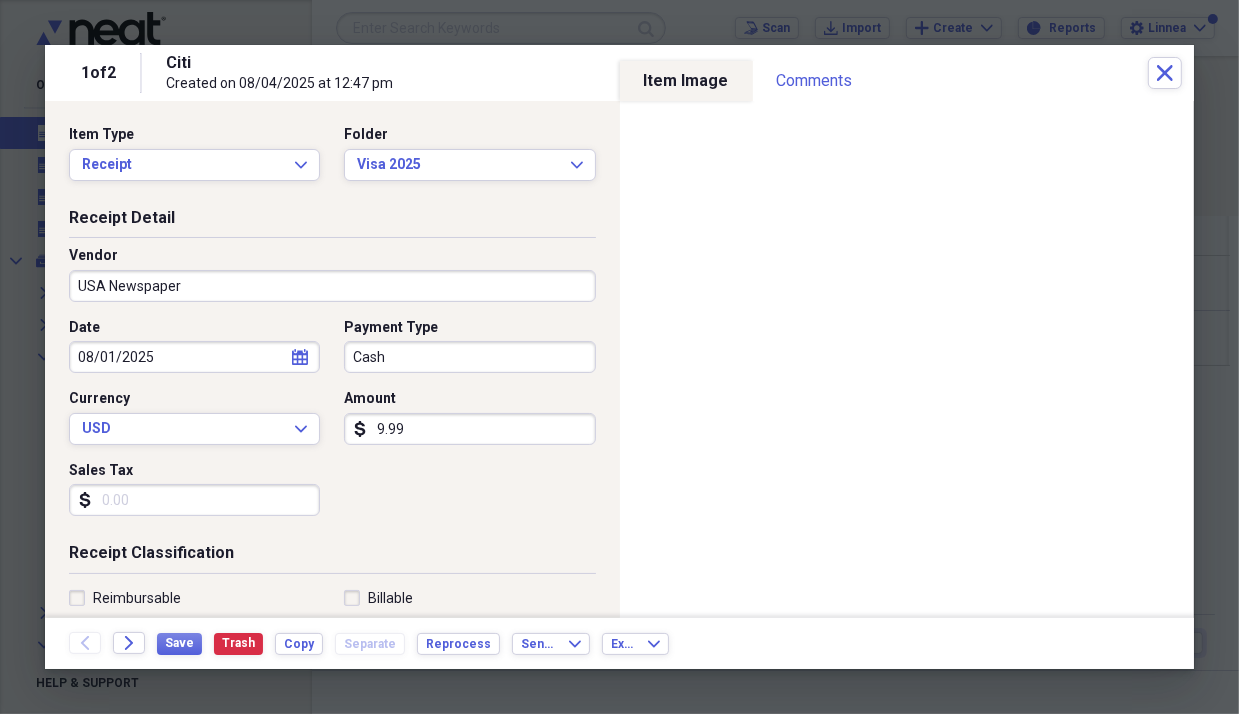 type on "Newspaper" 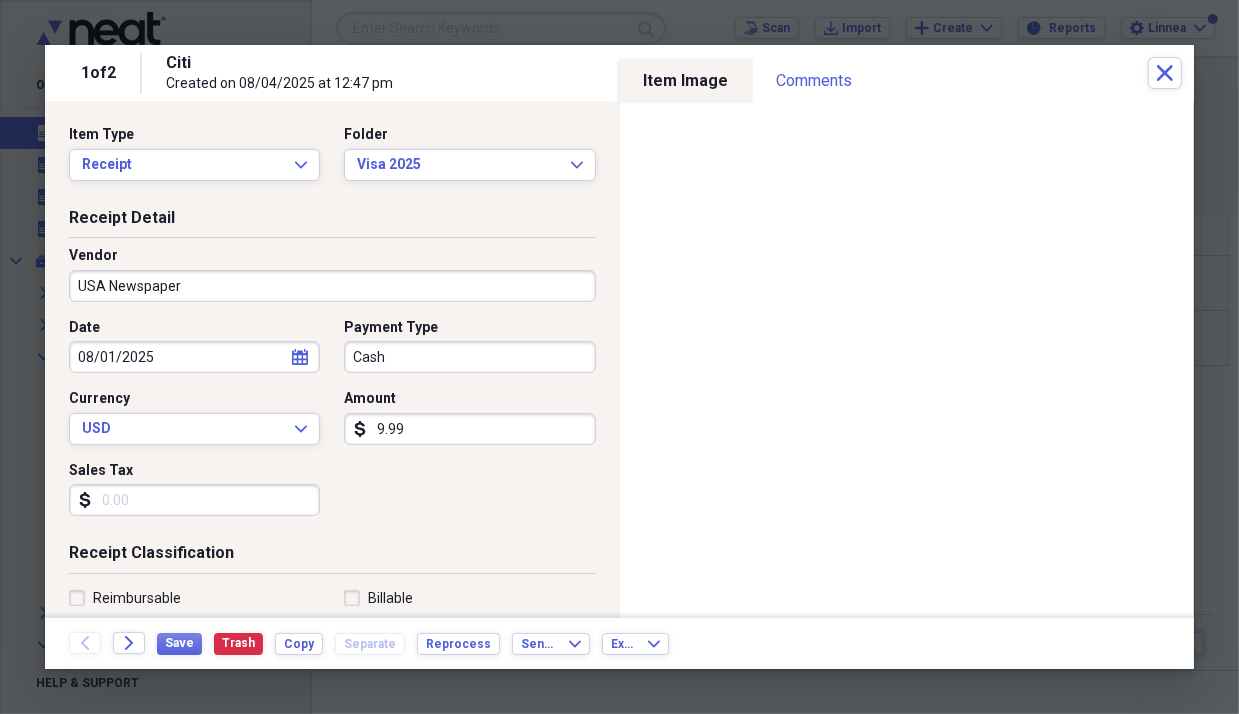 click on "Cash" at bounding box center [469, 357] 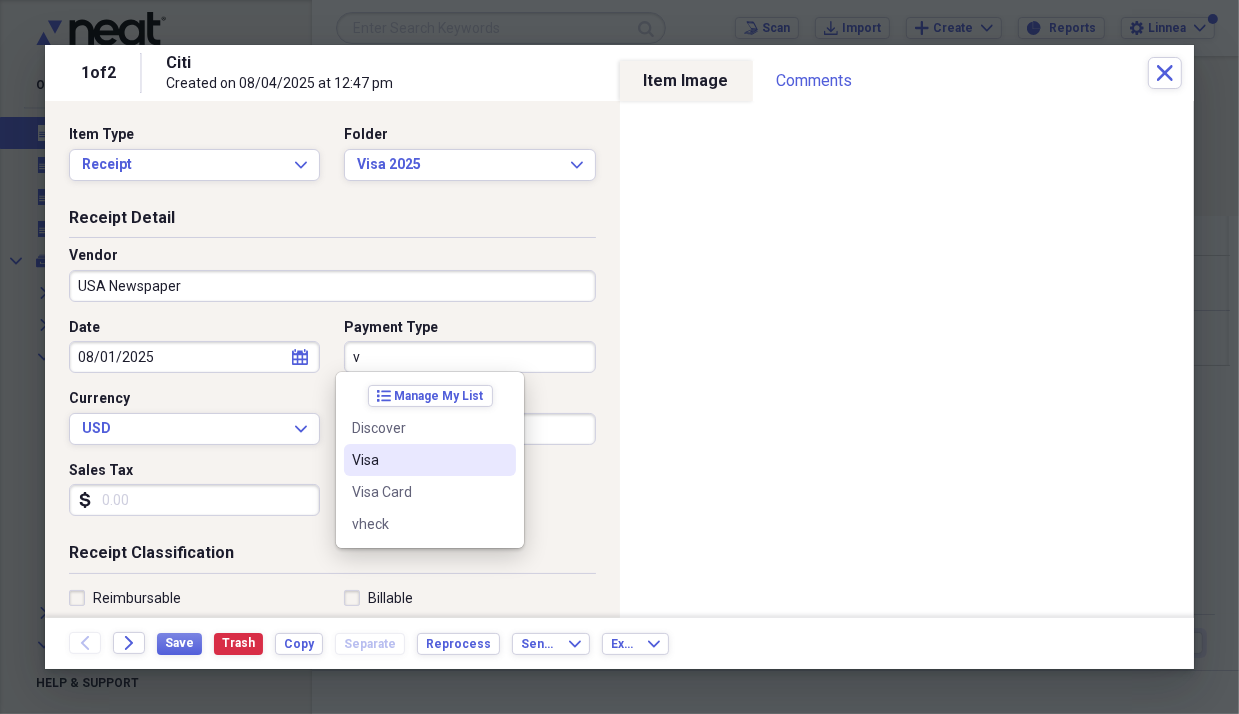 click on "Visa" at bounding box center [430, 460] 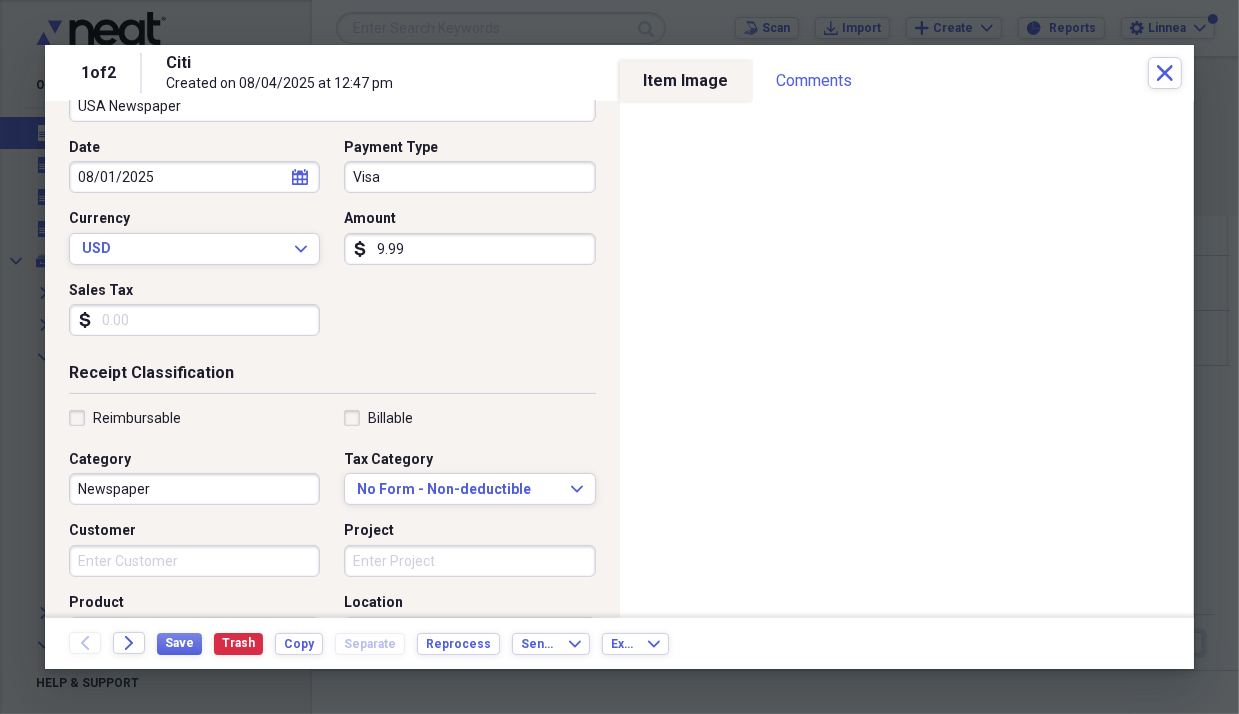 scroll, scrollTop: 224, scrollLeft: 0, axis: vertical 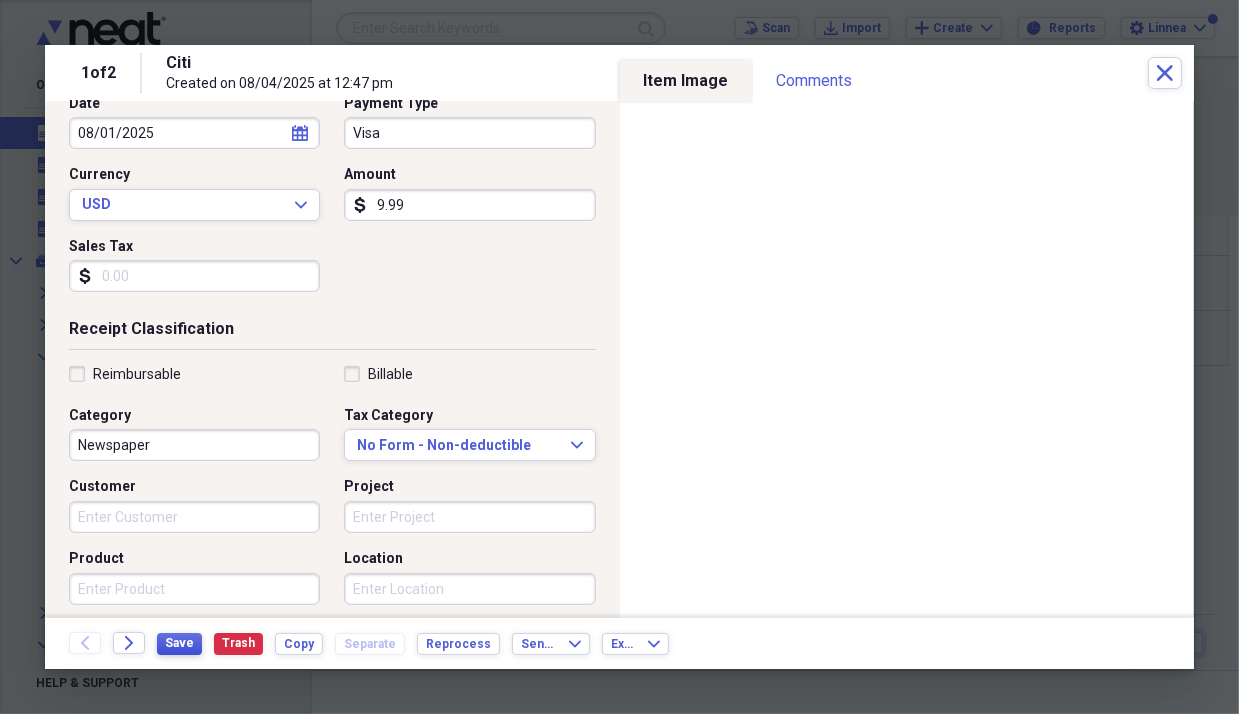 click on "Save" at bounding box center [179, 643] 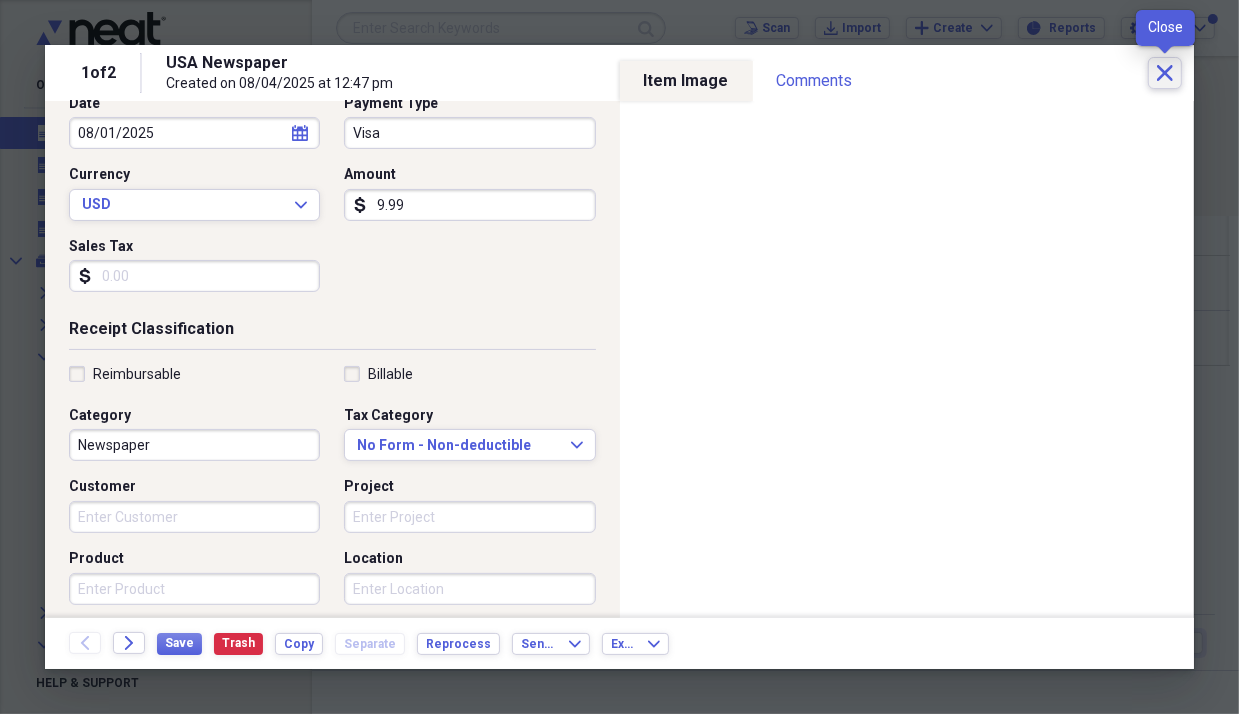 click on "Close" at bounding box center [1165, 73] 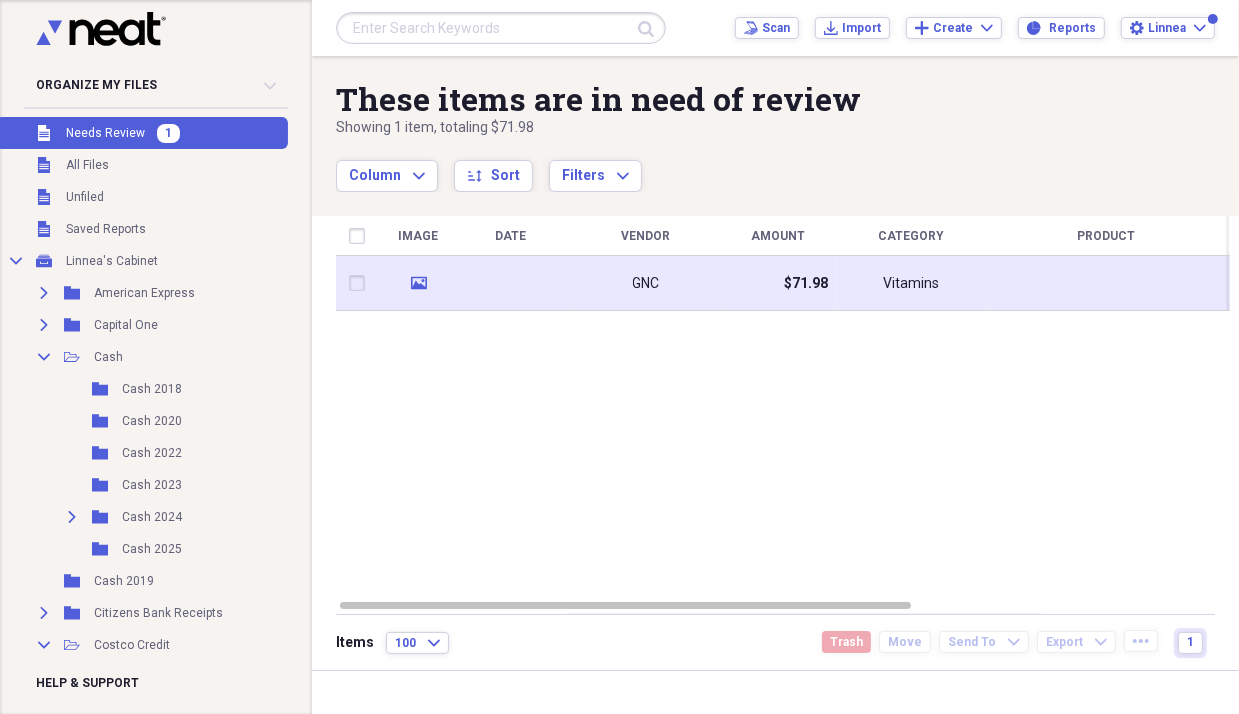 click at bounding box center (511, 283) 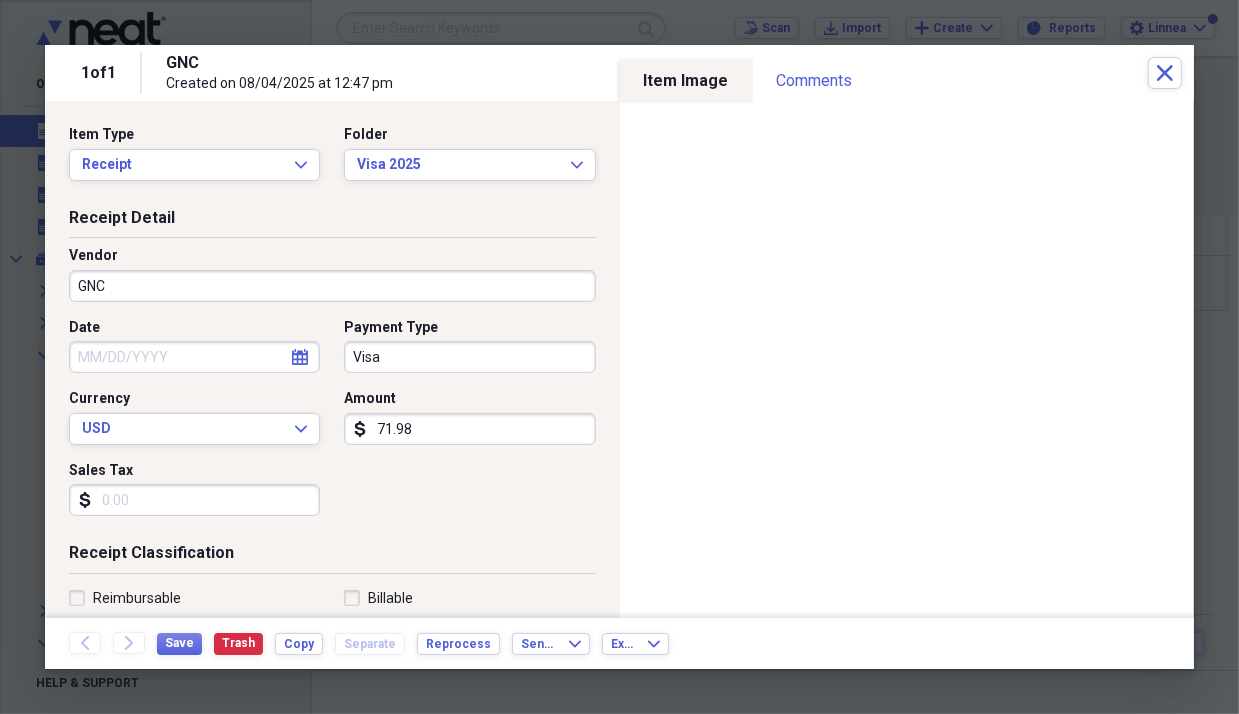 click on "Date" at bounding box center [194, 357] 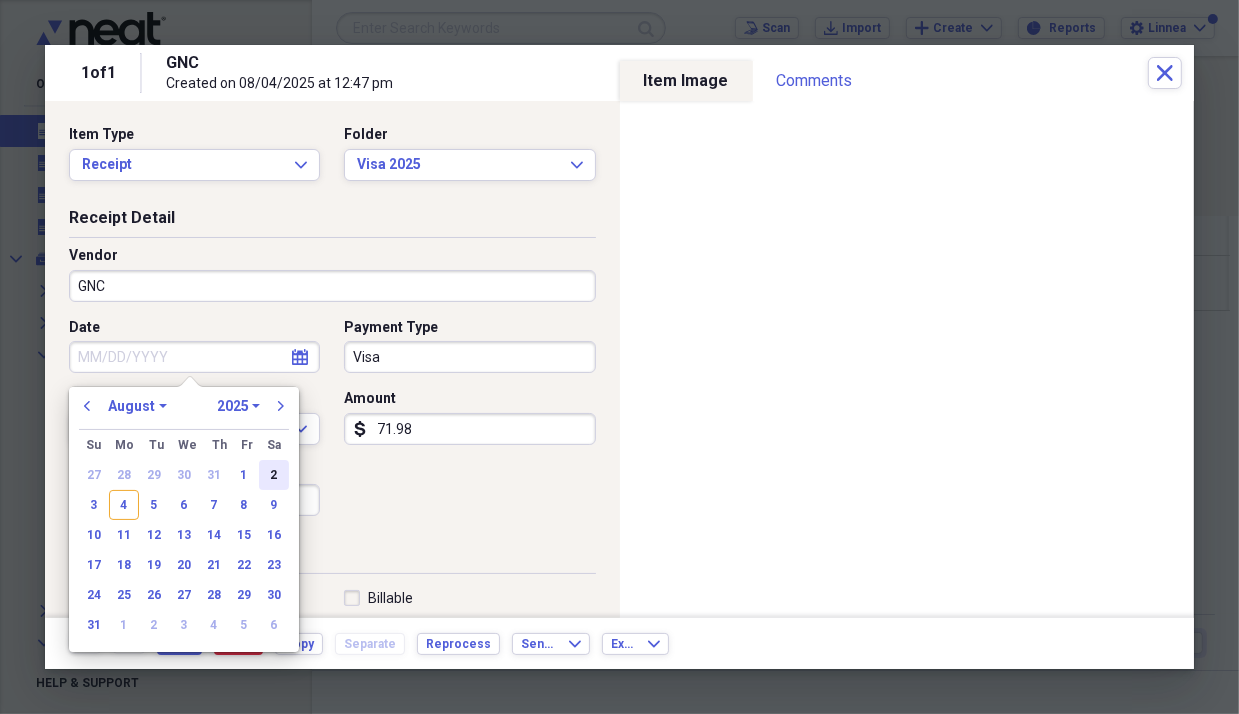 click on "2" at bounding box center [274, 475] 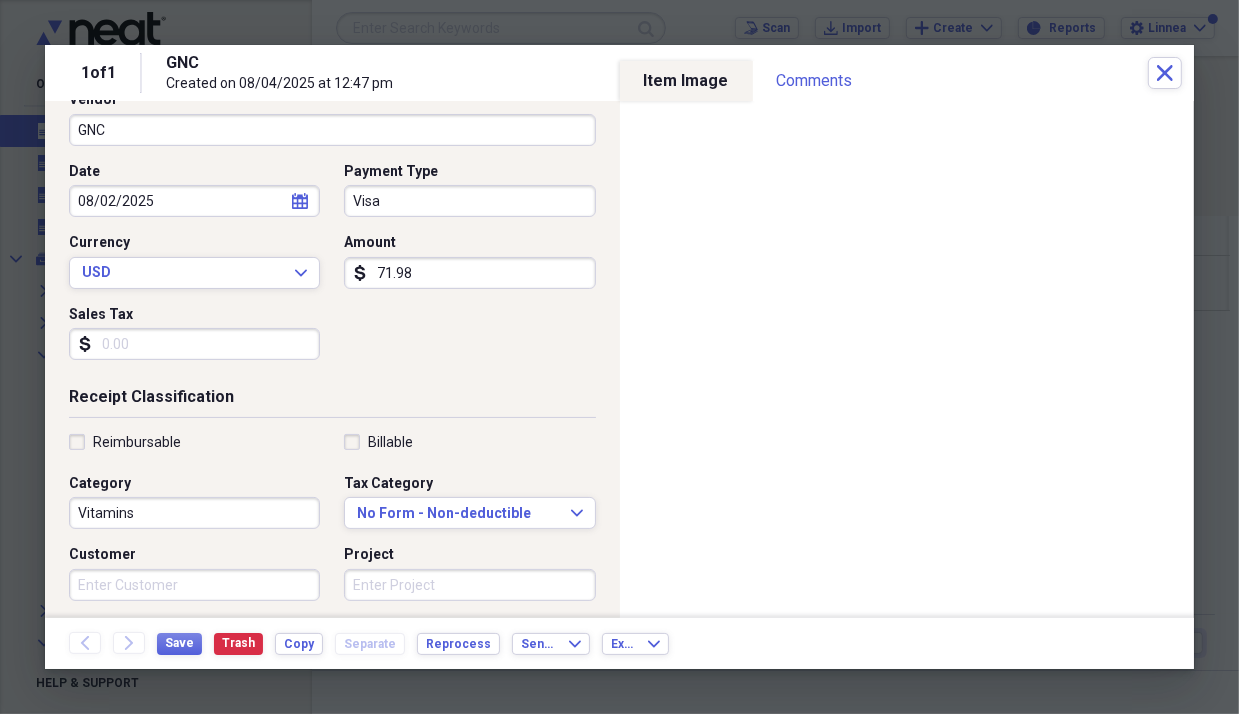 scroll, scrollTop: 158, scrollLeft: 0, axis: vertical 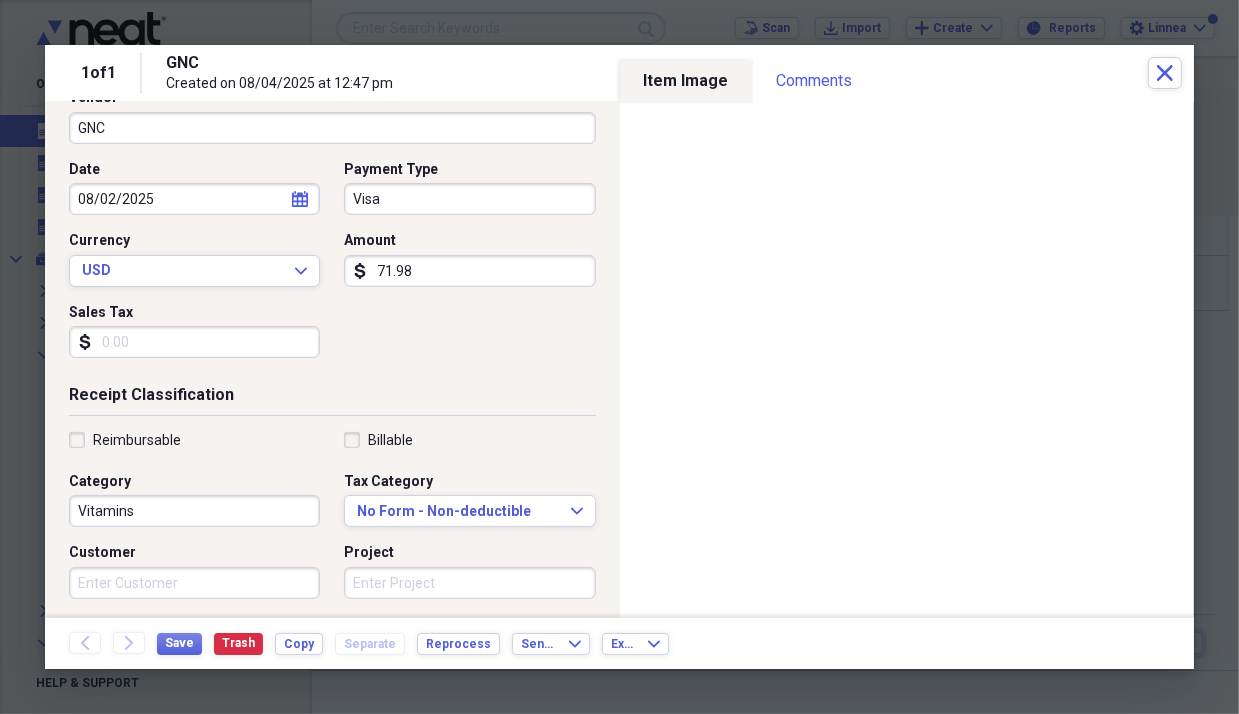 drag, startPoint x: 597, startPoint y: 360, endPoint x: 589, endPoint y: 367, distance: 10.630146 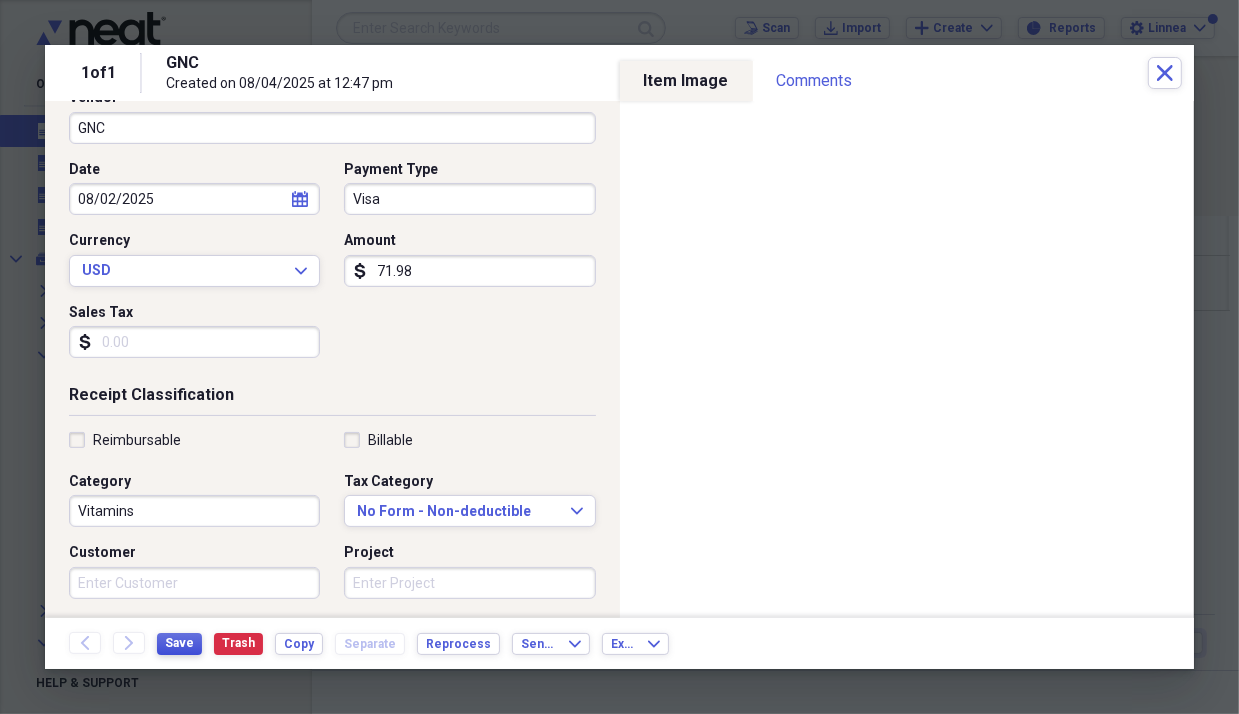 click on "Save" at bounding box center [179, 643] 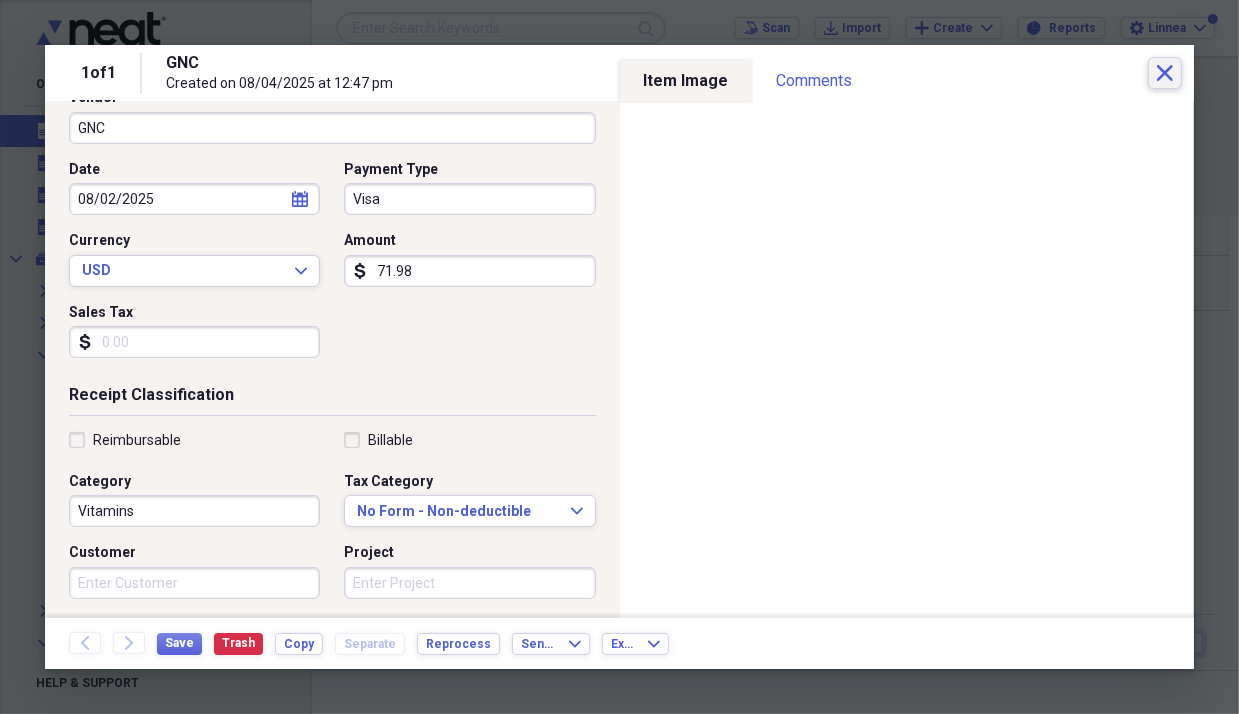 click 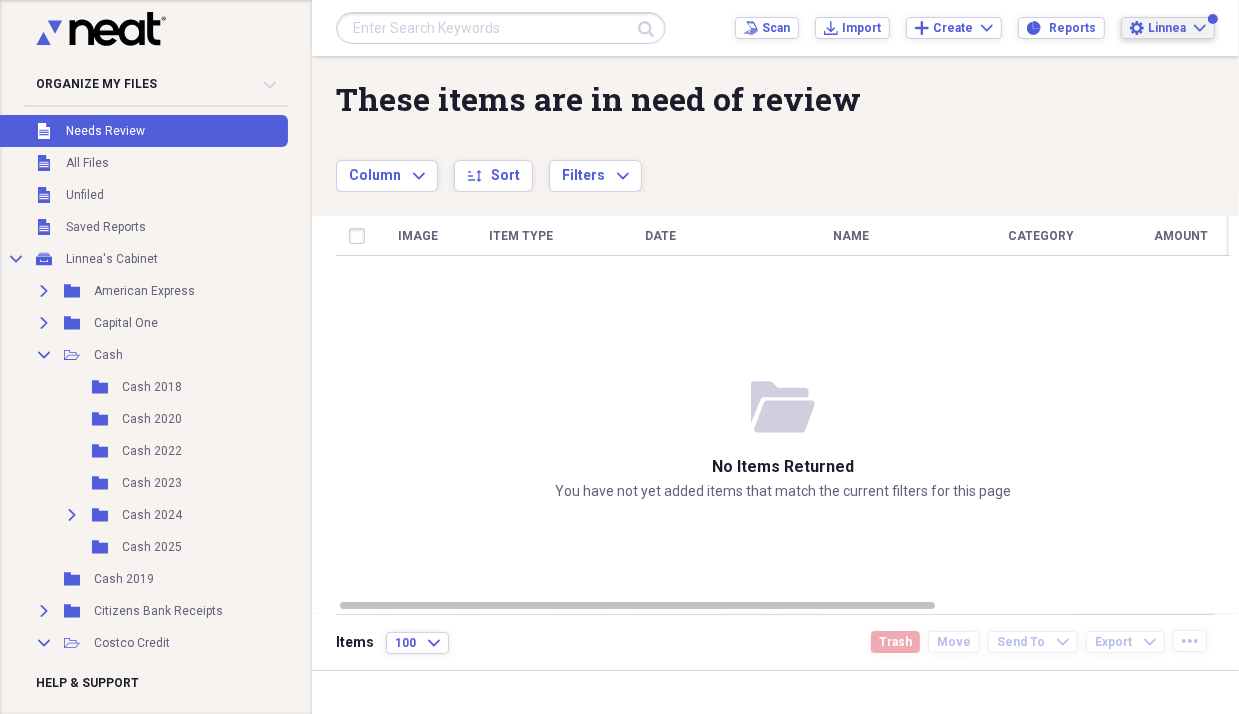 click on "Linnea" at bounding box center (1167, 28) 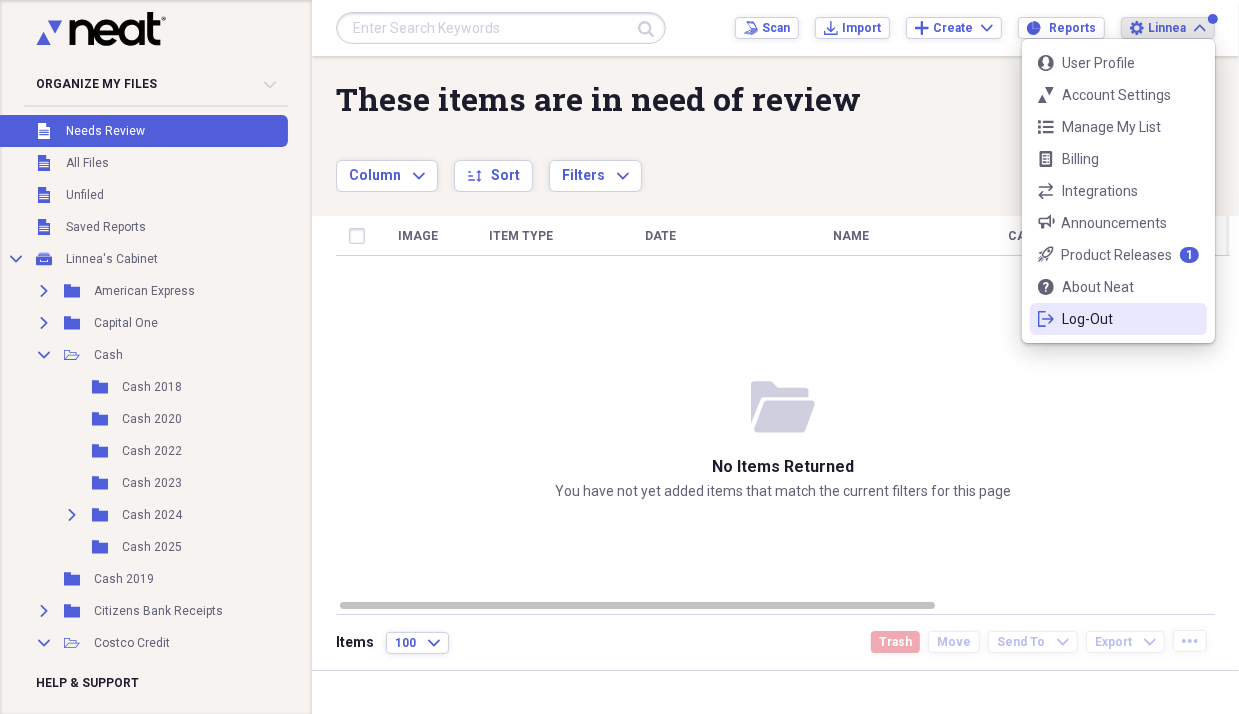 click on "Log-Out" at bounding box center (1118, 319) 